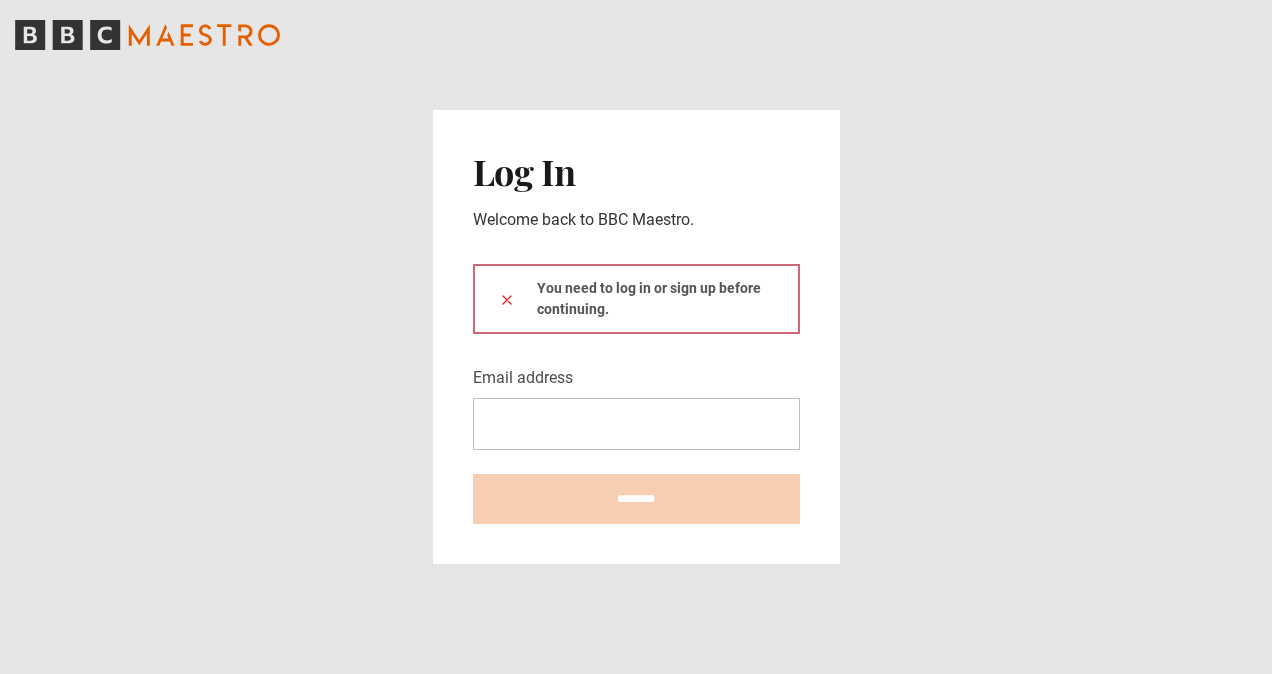 scroll, scrollTop: 0, scrollLeft: 0, axis: both 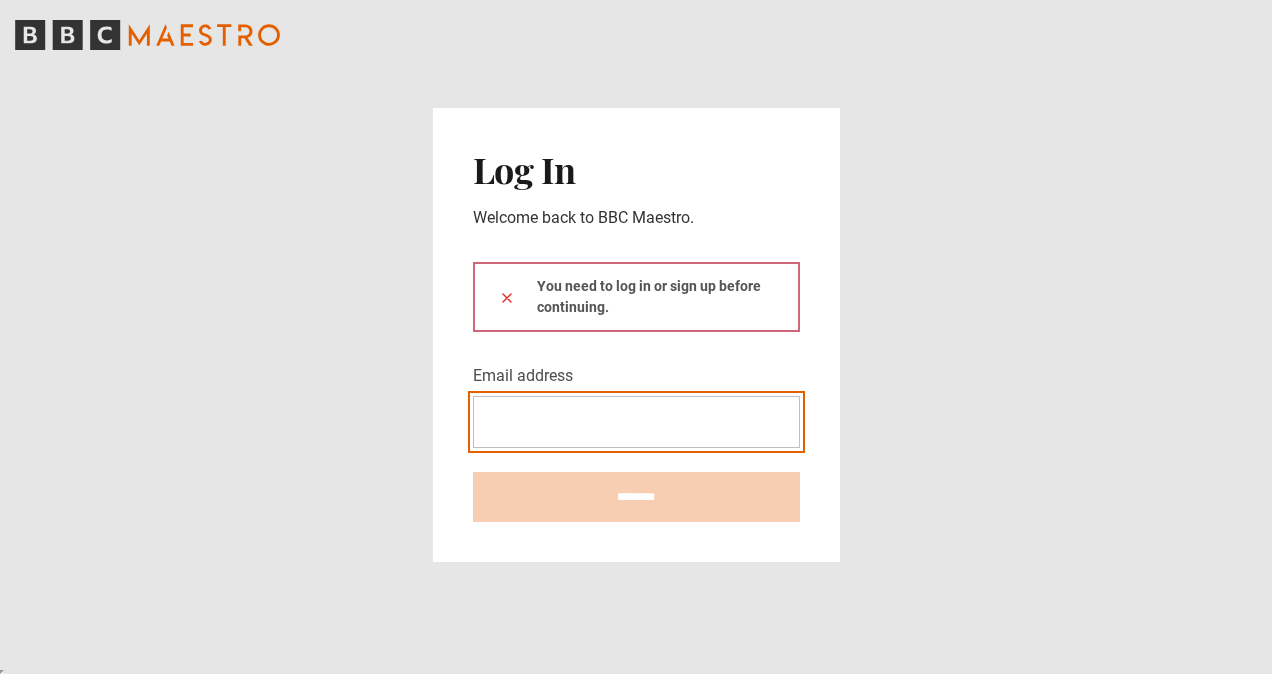 click on "Email address" at bounding box center (636, 422) 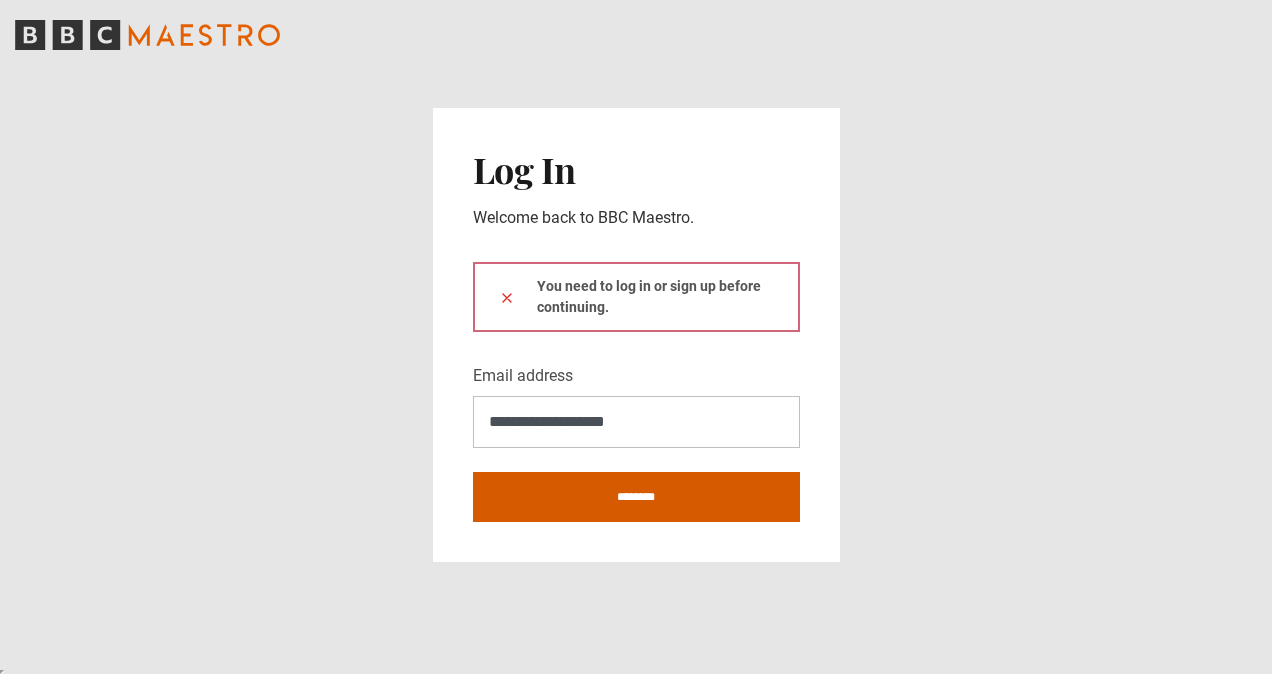 click on "********" at bounding box center [636, 497] 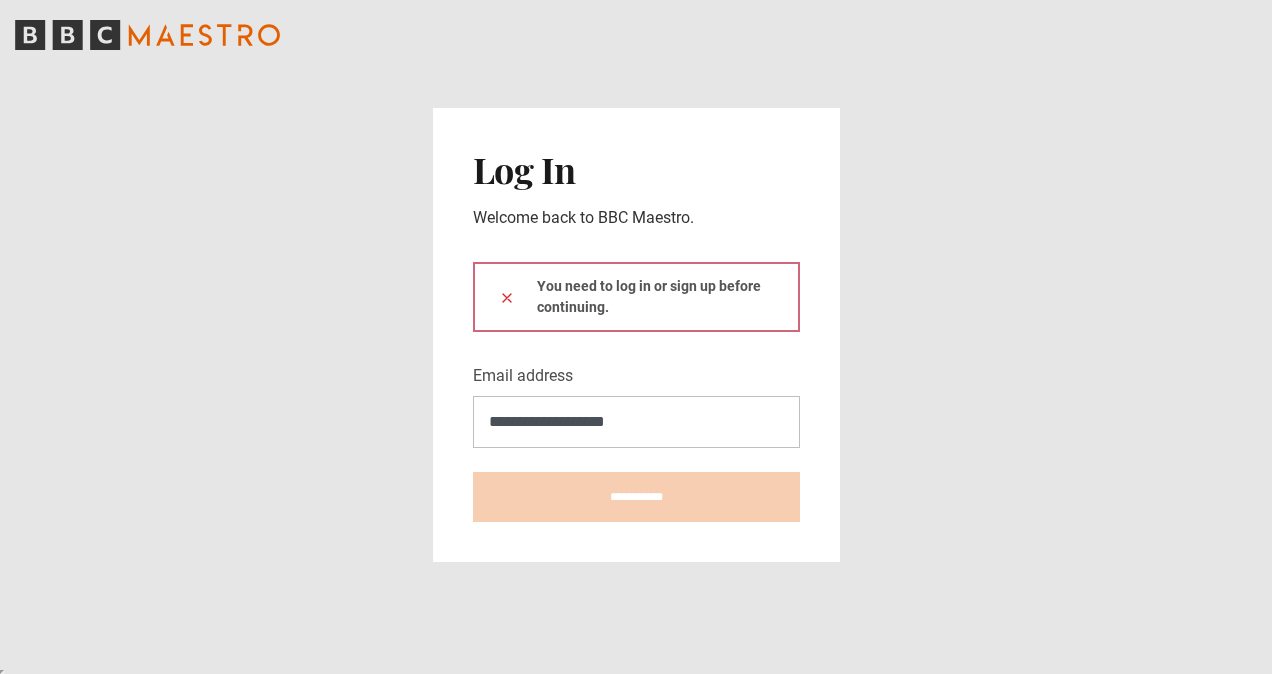 type on "**********" 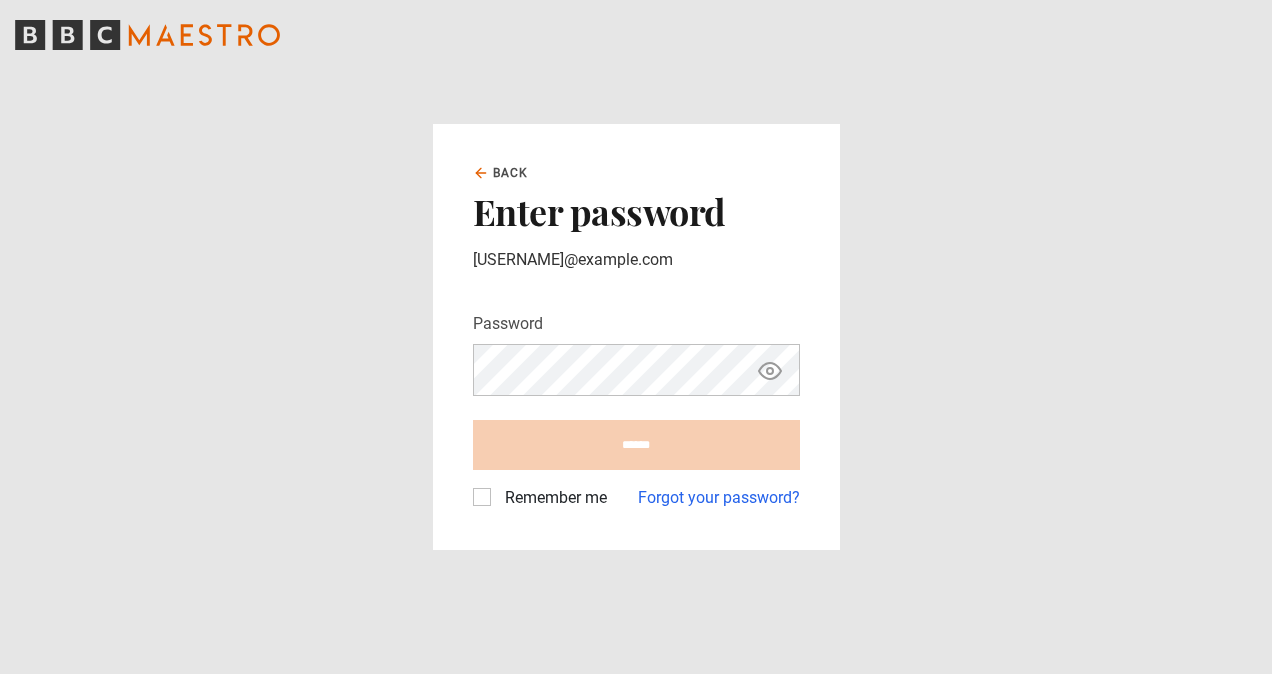 scroll, scrollTop: 0, scrollLeft: 0, axis: both 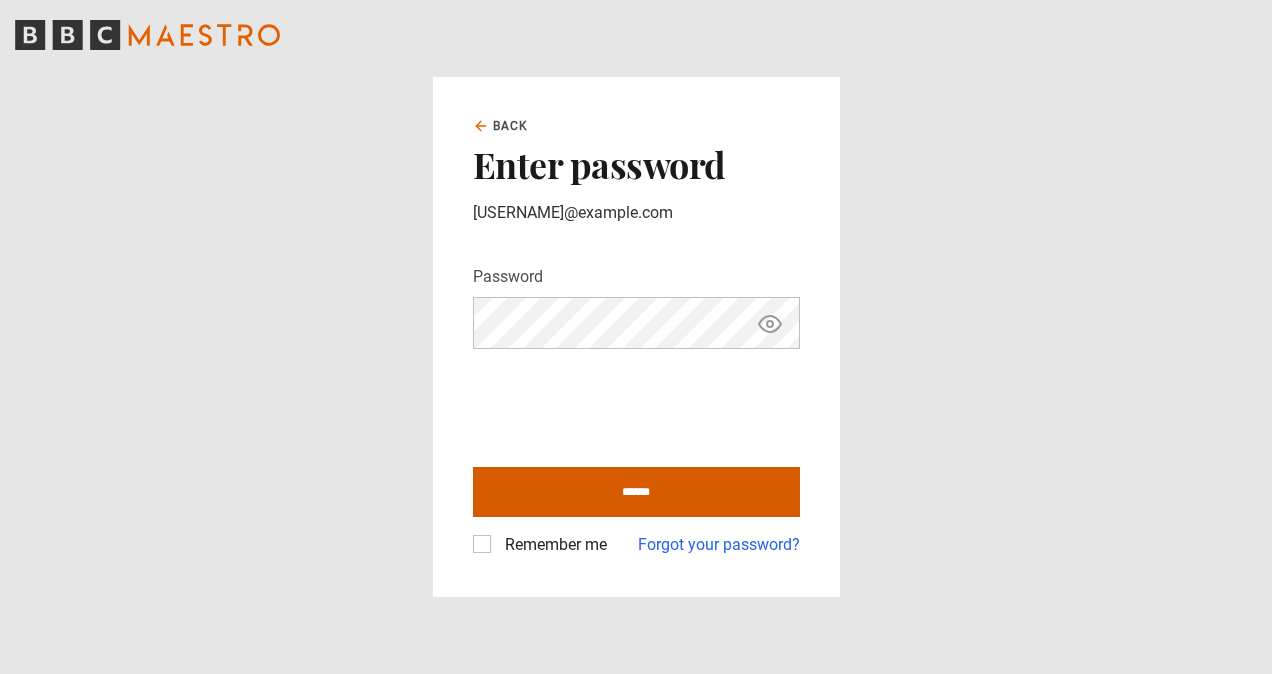 click on "******" at bounding box center (636, 492) 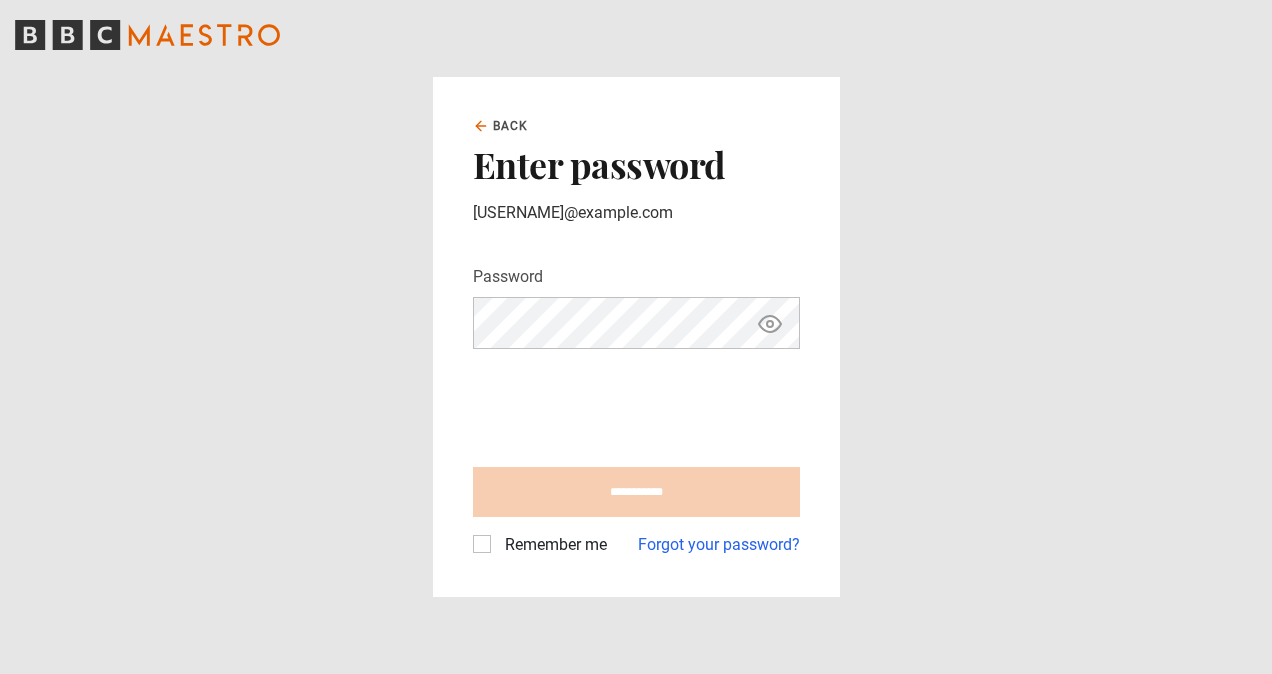 click on "Remember me" at bounding box center [540, 545] 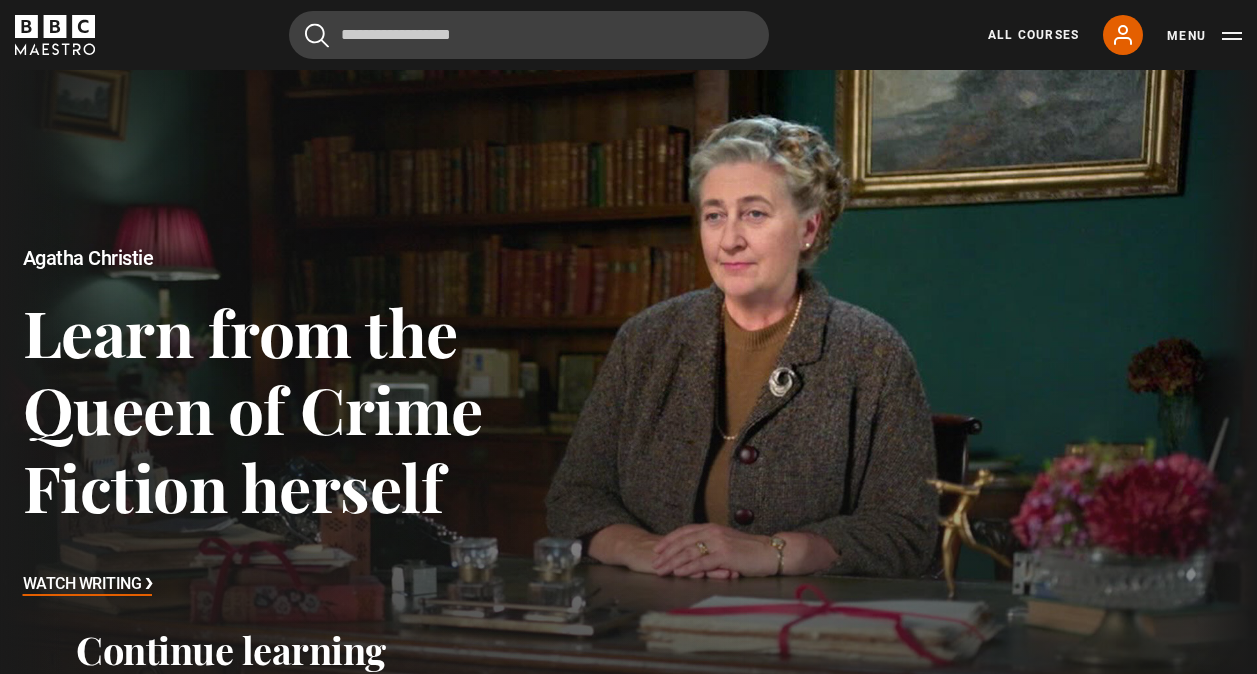 scroll, scrollTop: 0, scrollLeft: 0, axis: both 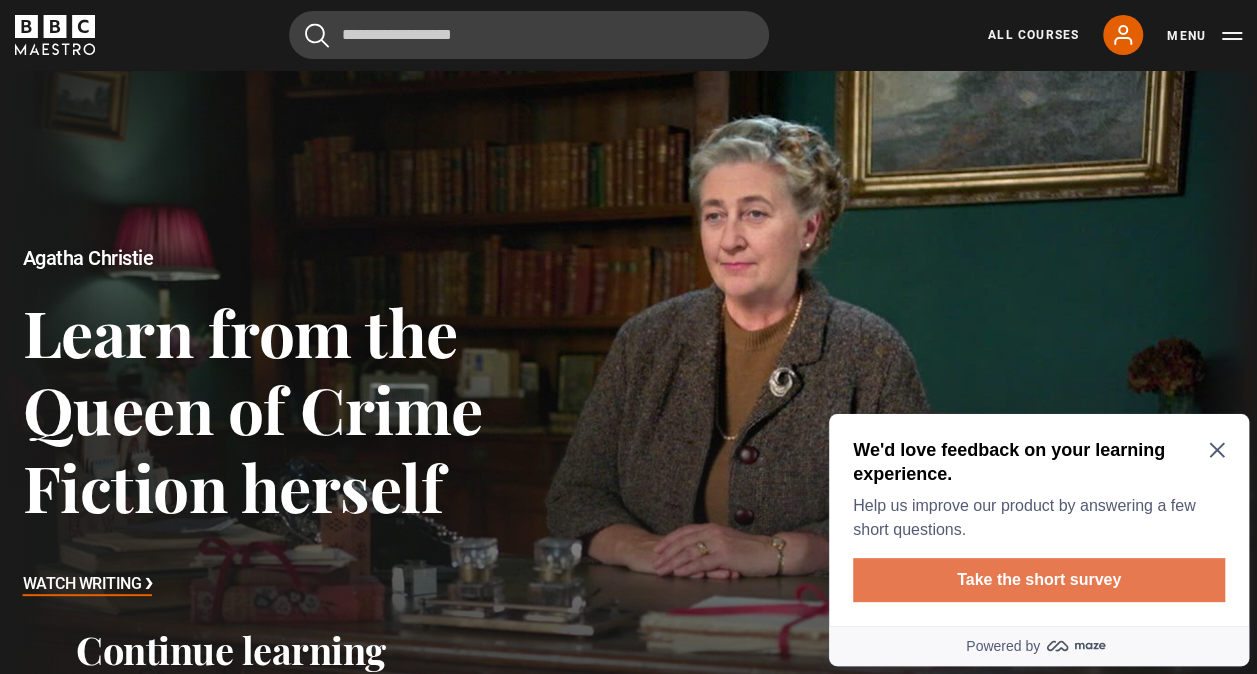 click on "Take the short survey" at bounding box center [1039, 580] 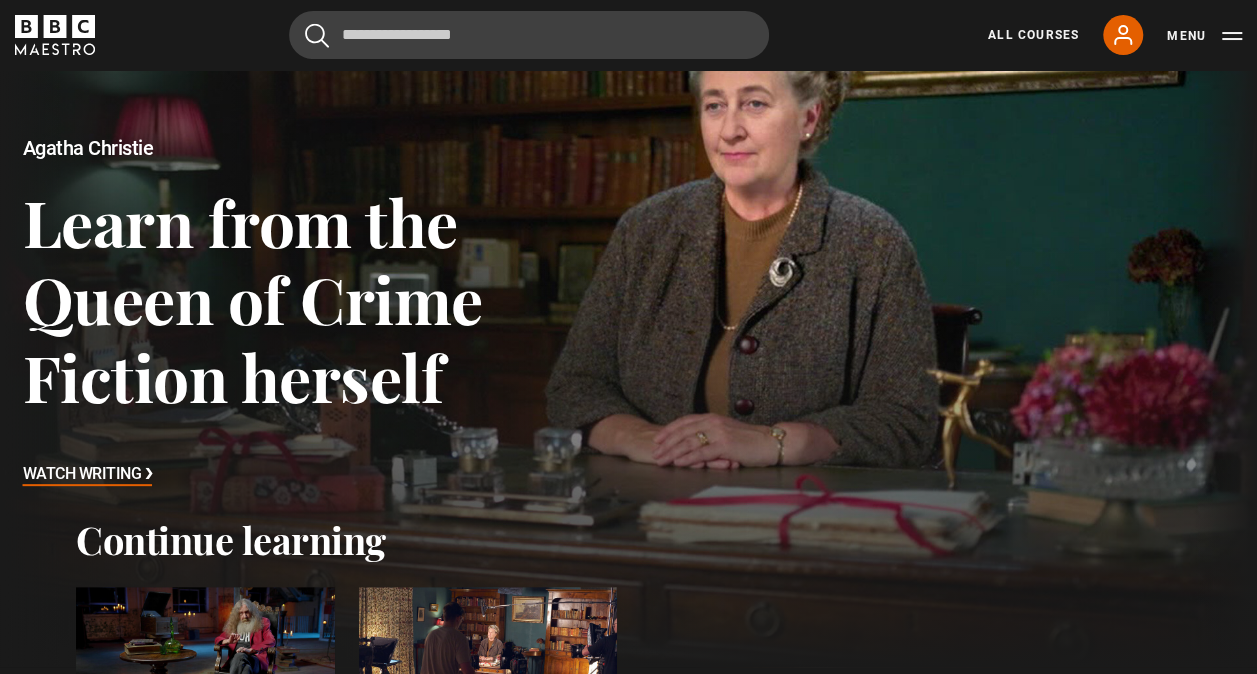scroll, scrollTop: 300, scrollLeft: 0, axis: vertical 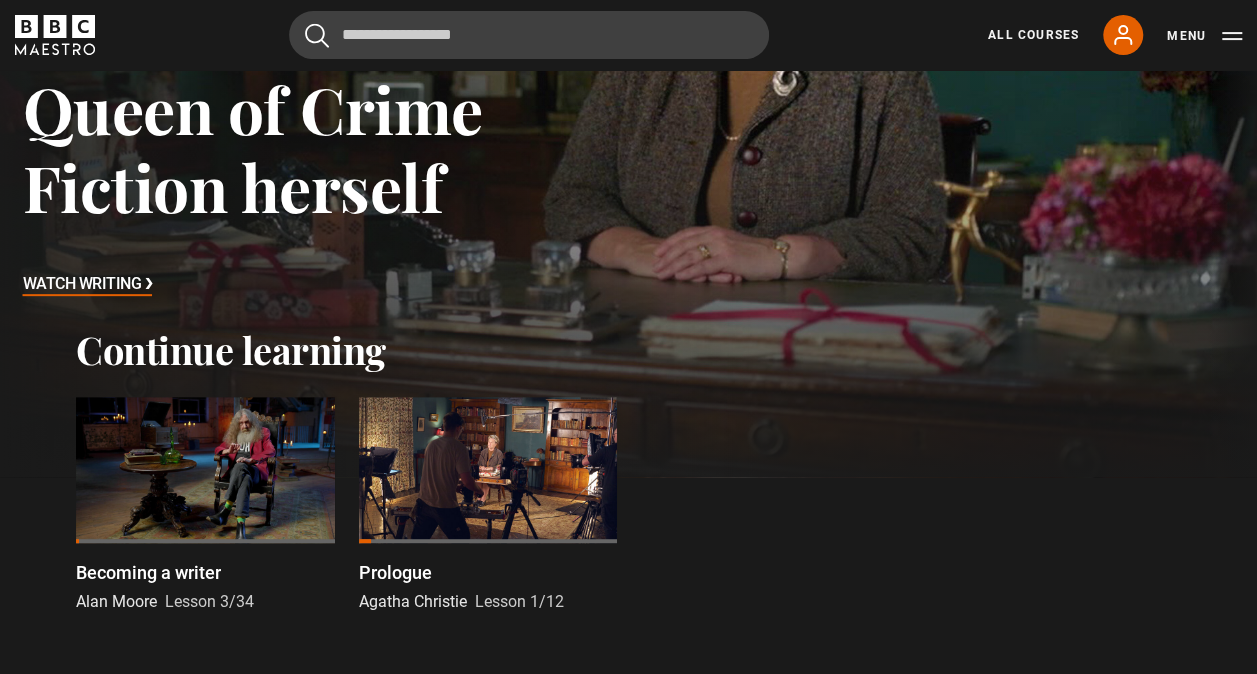 click on "Learn from the Queen of Crime Fiction herself" at bounding box center (326, 109) 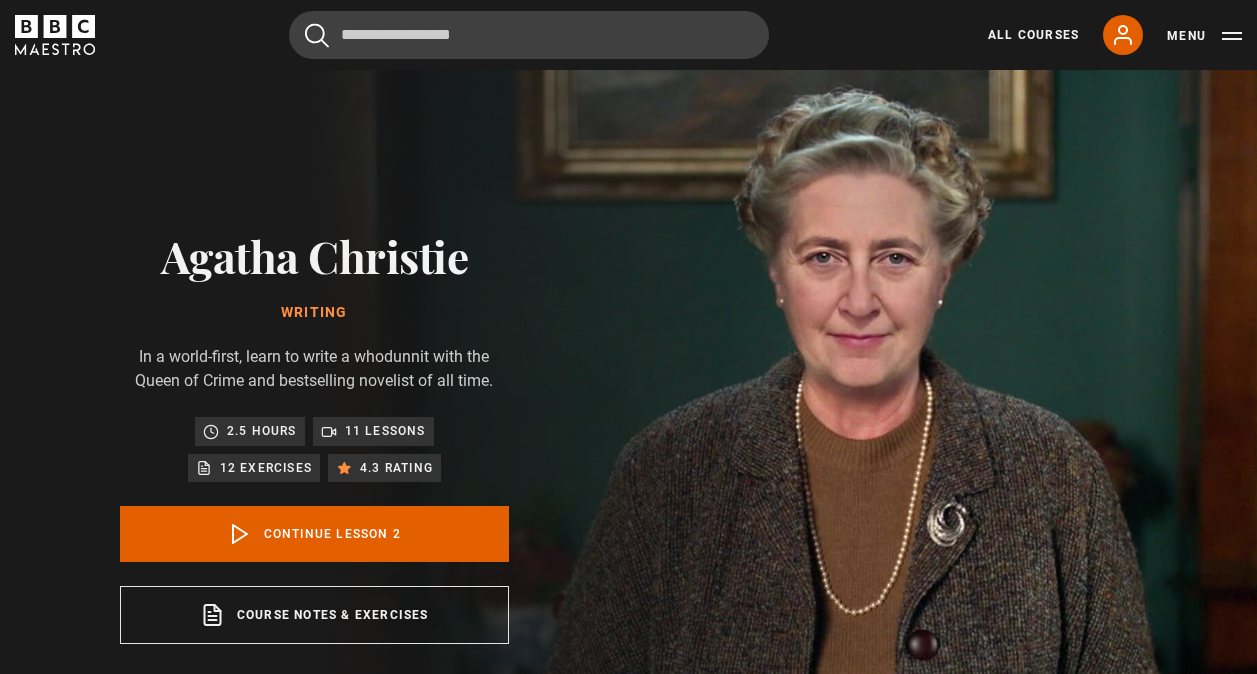 scroll, scrollTop: 803, scrollLeft: 0, axis: vertical 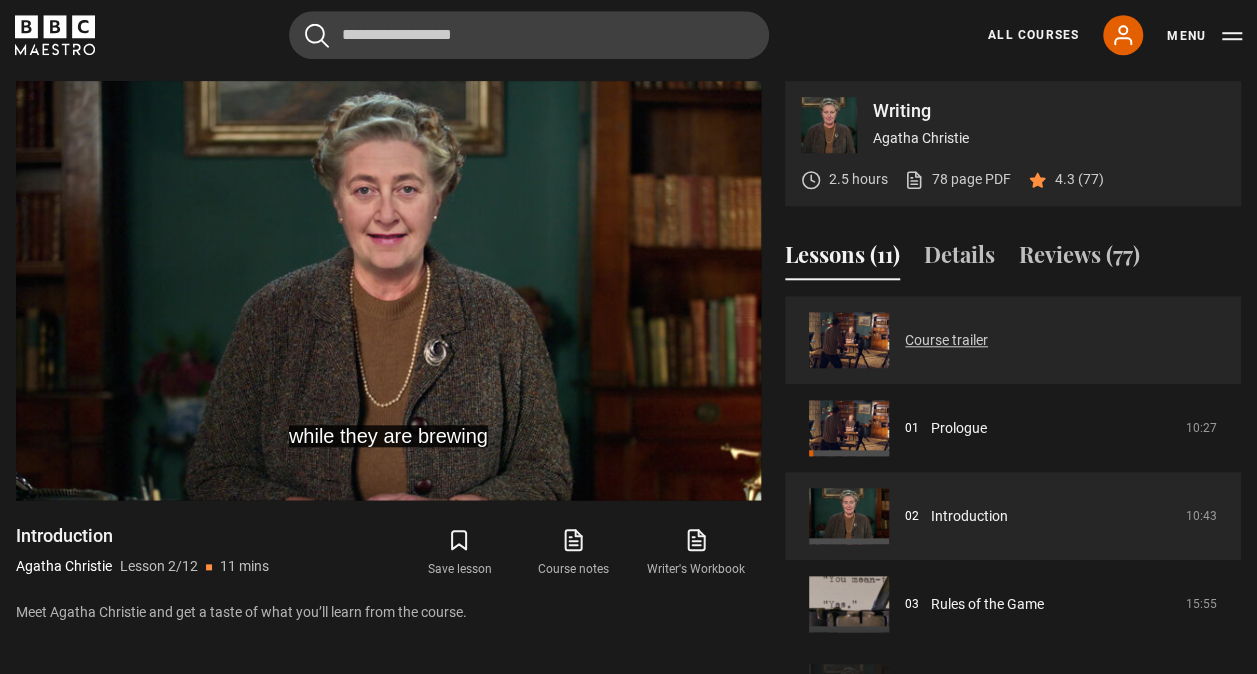 click on "Course trailer" at bounding box center (946, 340) 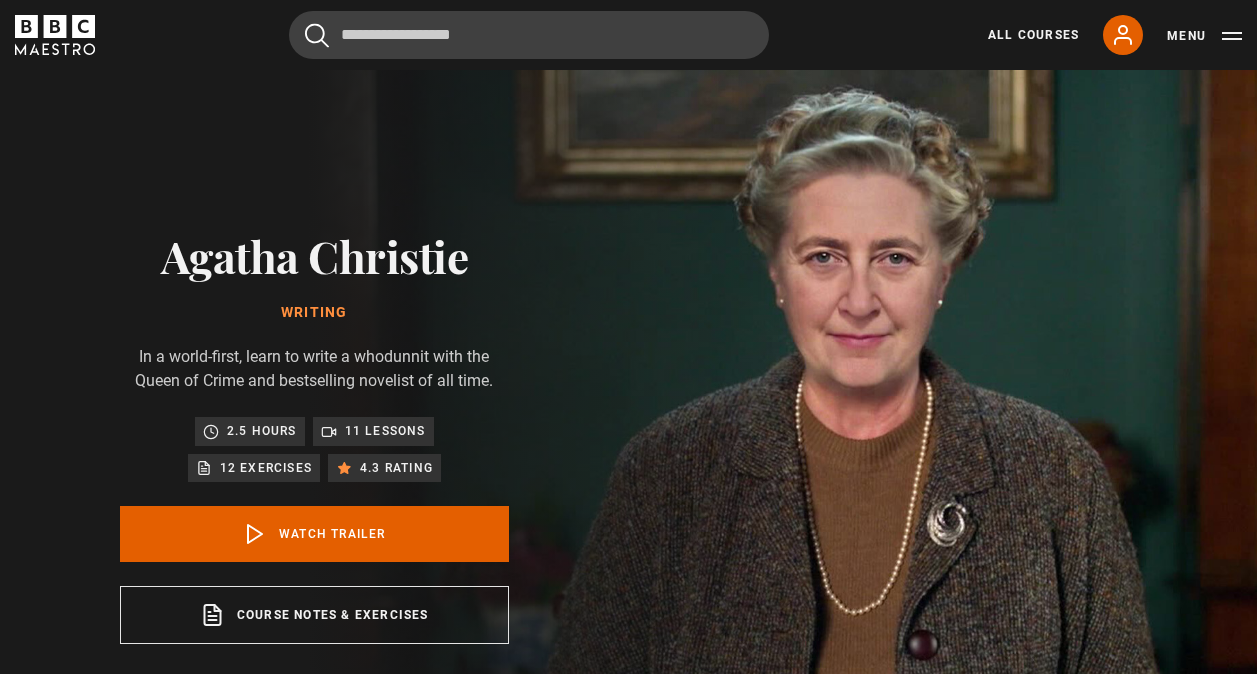 scroll, scrollTop: 803, scrollLeft: 0, axis: vertical 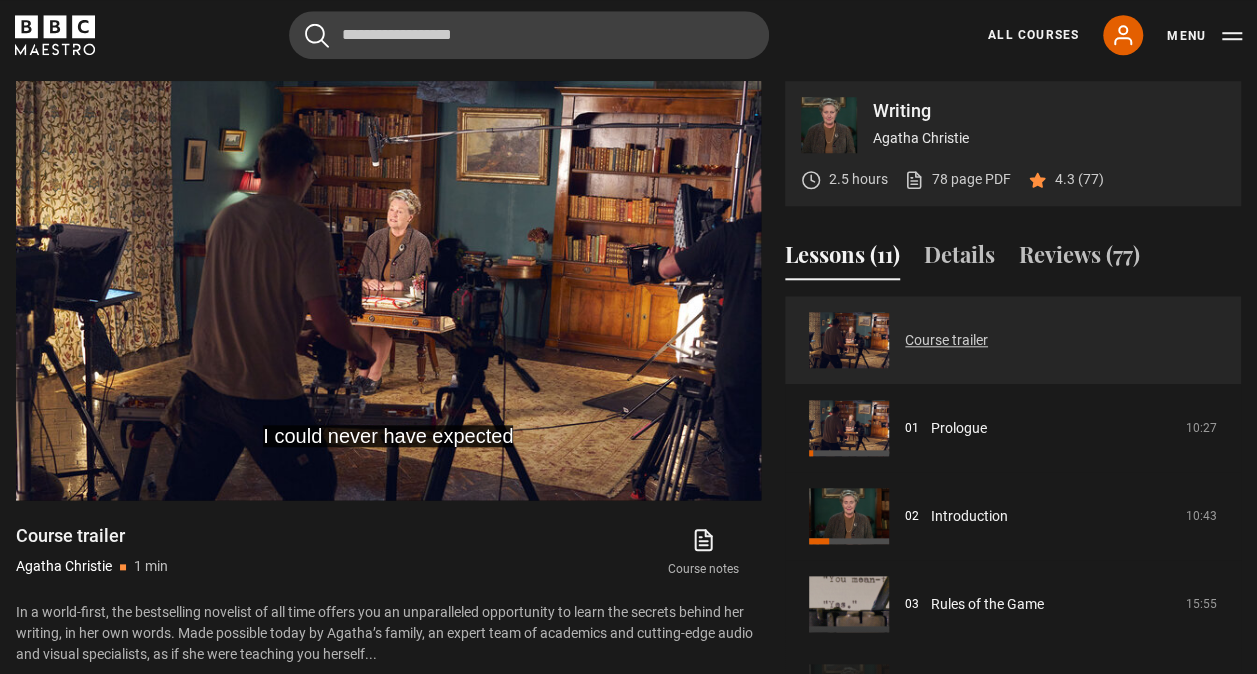 click on "Course trailer" at bounding box center [946, 340] 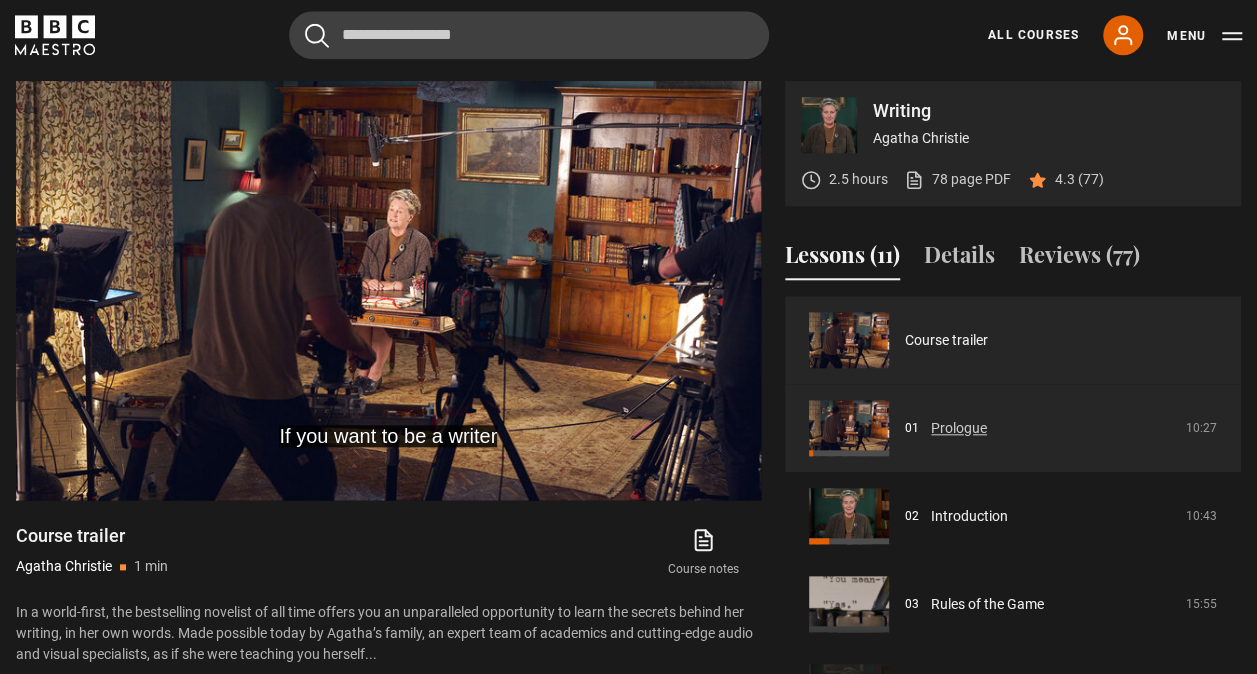 click on "Prologue" at bounding box center [959, 428] 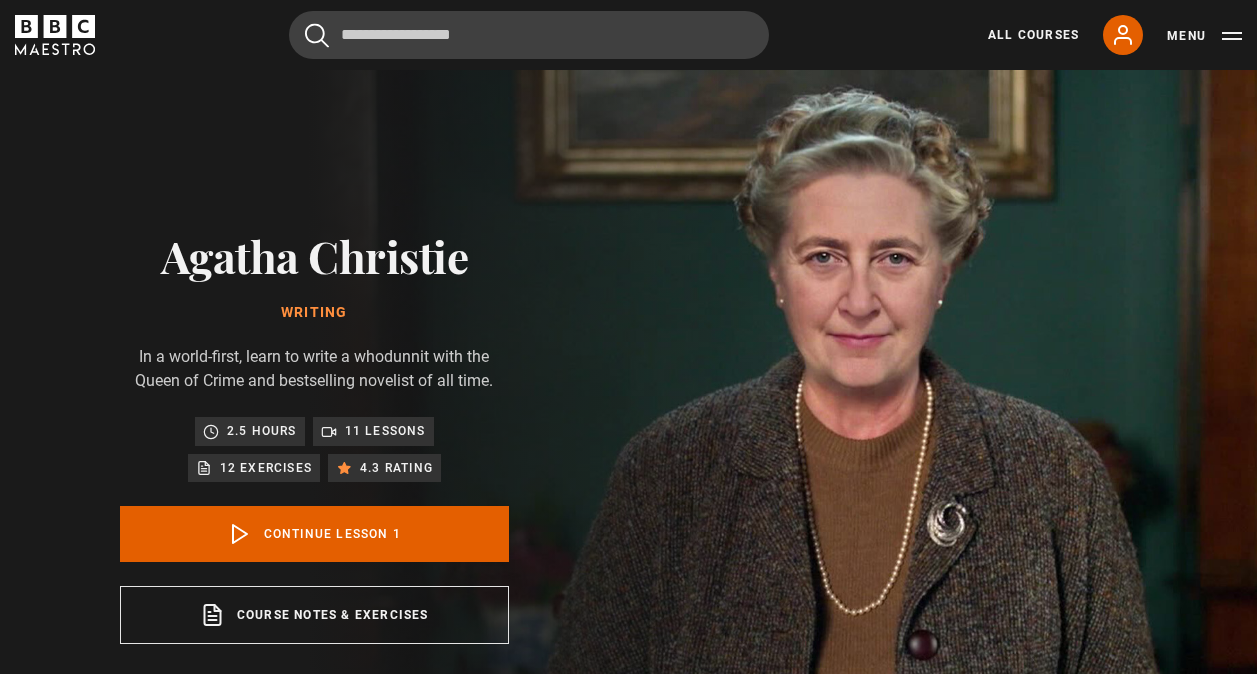 scroll, scrollTop: 803, scrollLeft: 0, axis: vertical 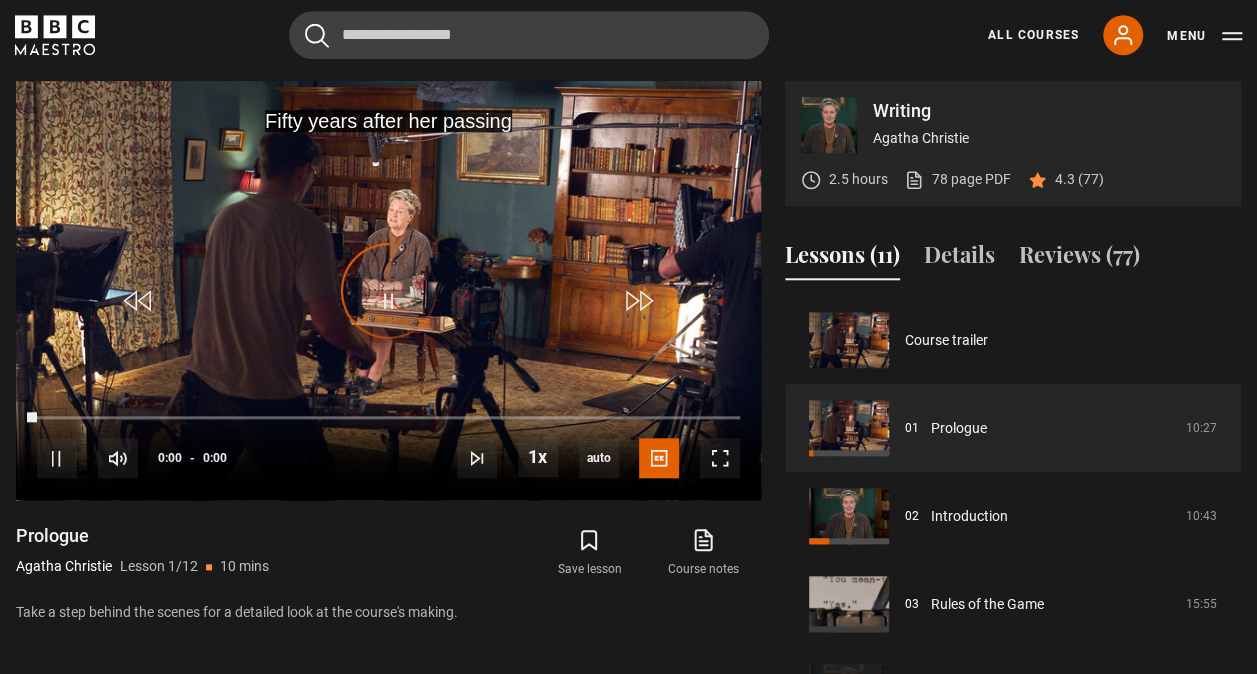 click on "Introduction" at bounding box center [969, 516] 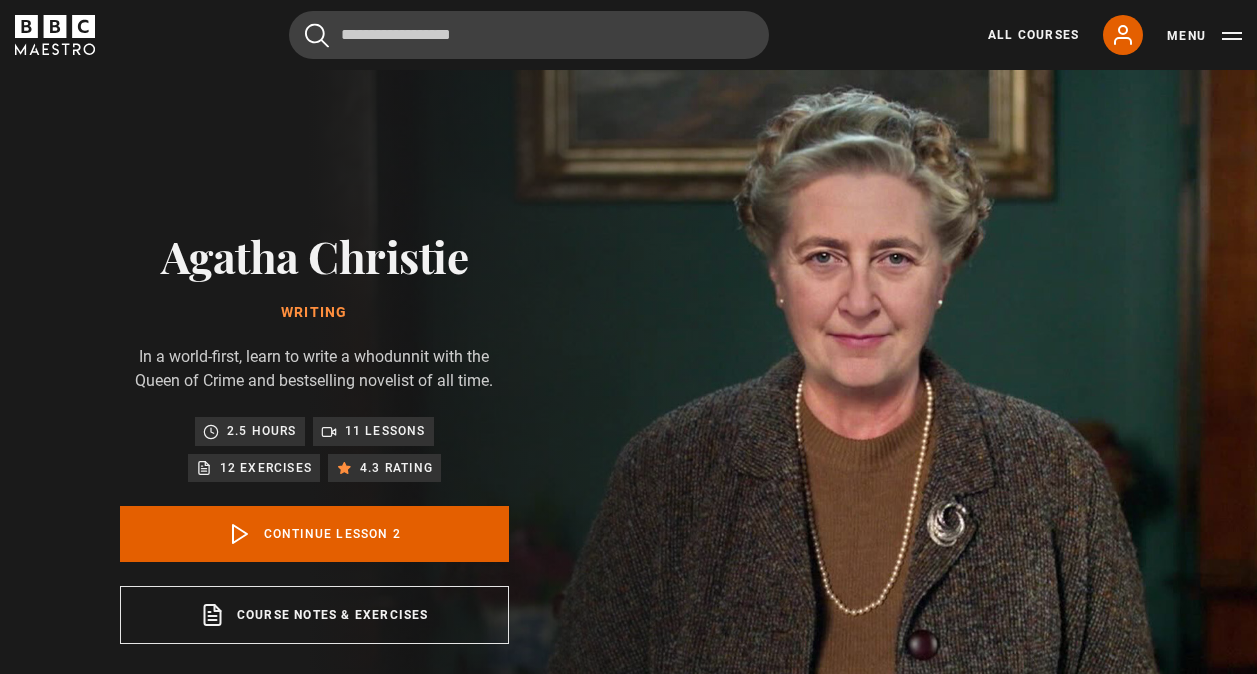 scroll, scrollTop: 803, scrollLeft: 0, axis: vertical 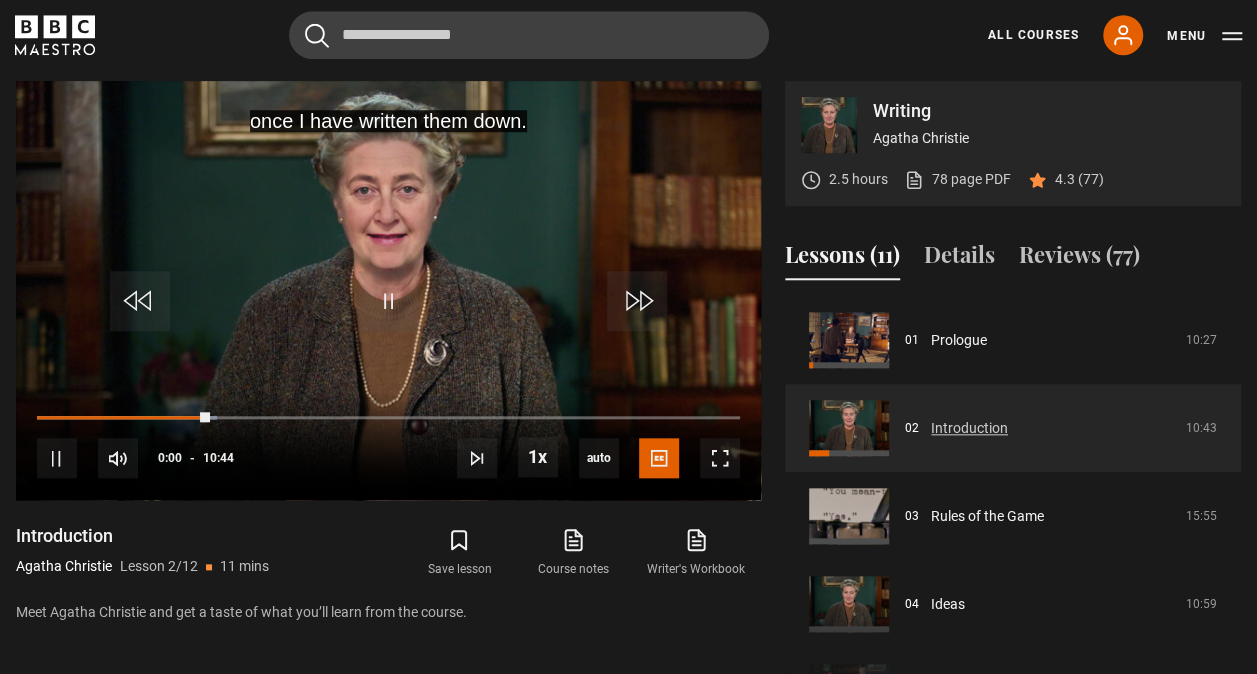 click on "Introduction" at bounding box center [969, 428] 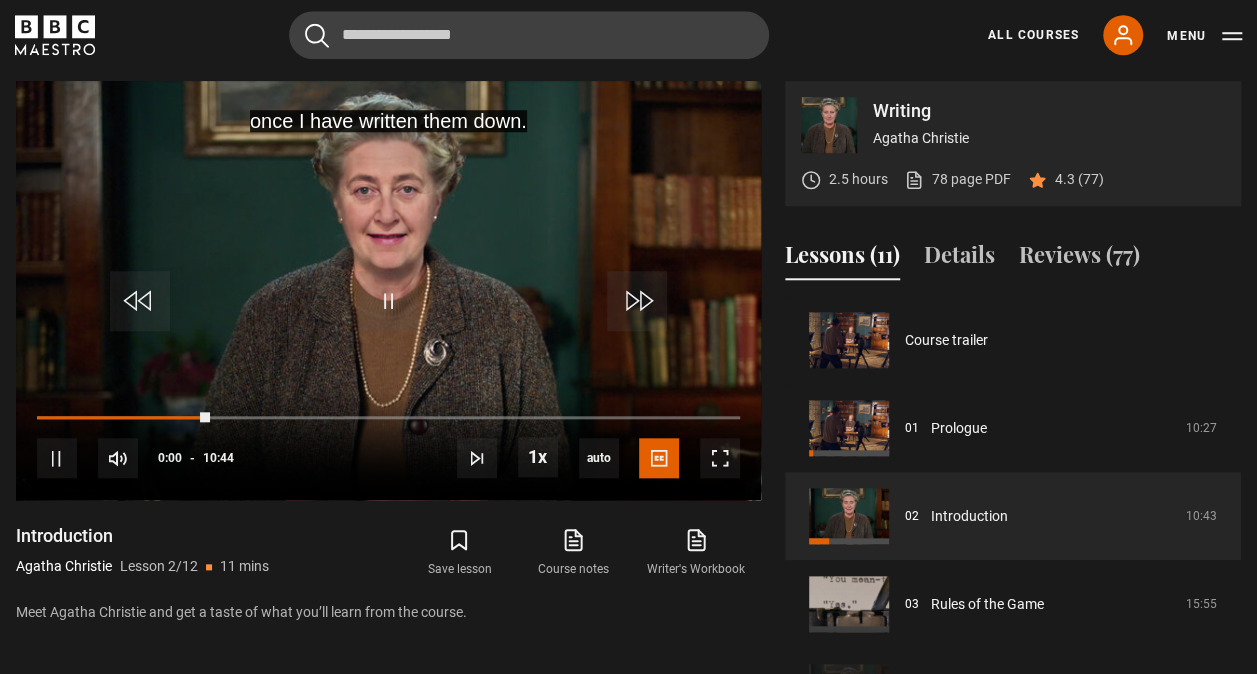 scroll, scrollTop: 88, scrollLeft: 0, axis: vertical 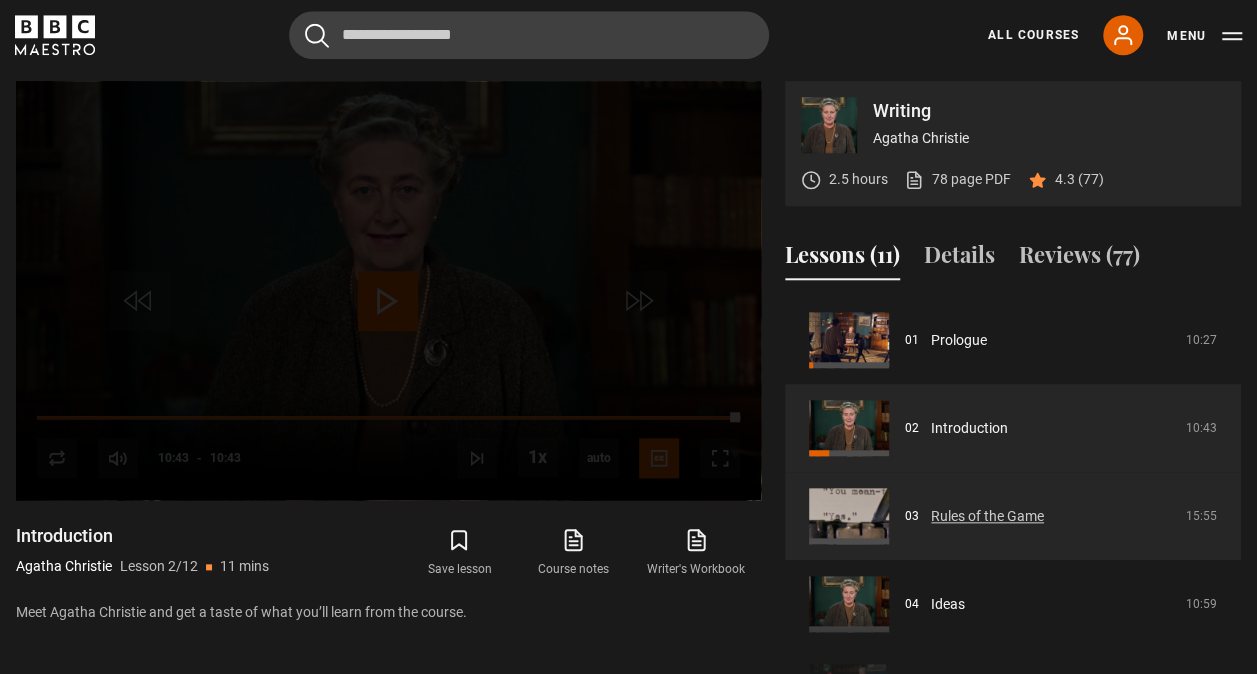 click on "Rules of the Game" at bounding box center [987, 516] 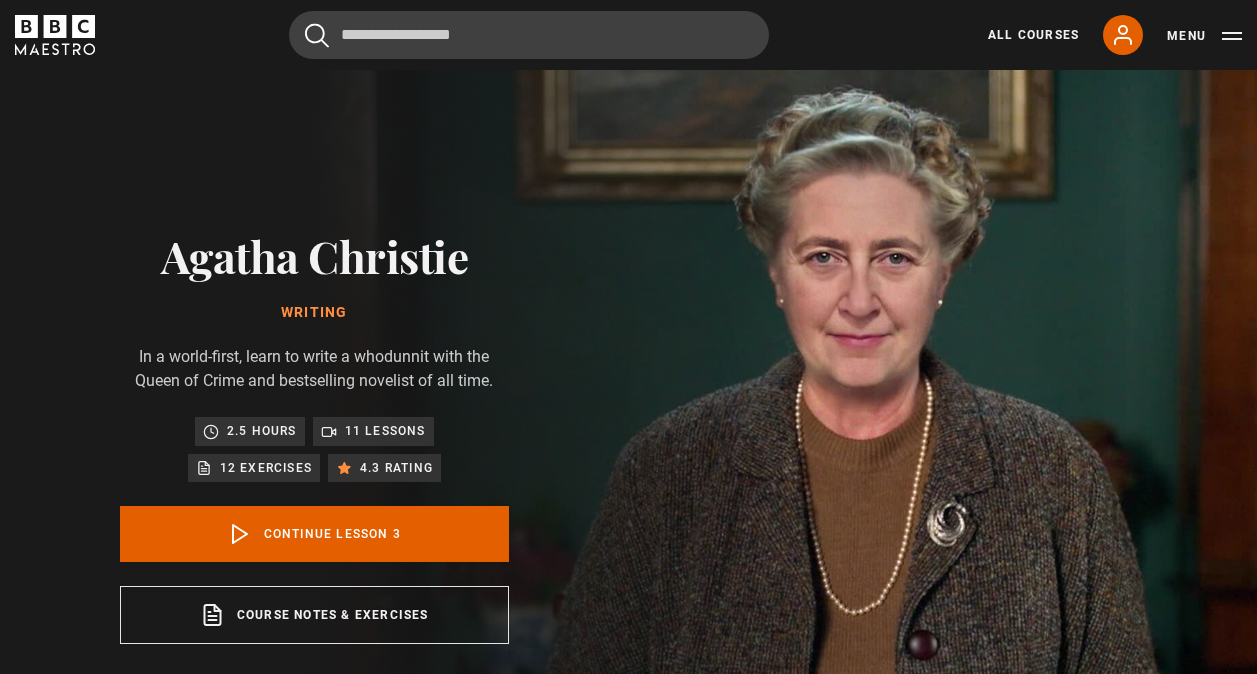 scroll, scrollTop: 803, scrollLeft: 0, axis: vertical 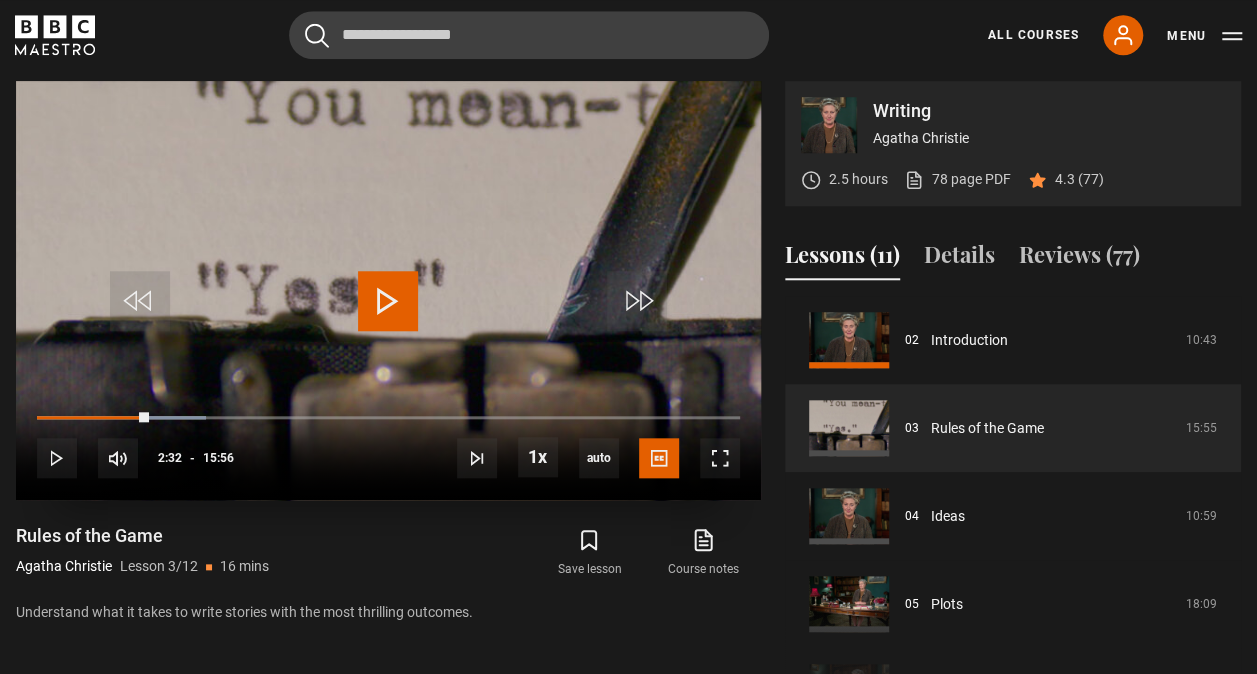 click on "10s Skip Back 10 seconds Play 10s Skip Forward 10 seconds Loaded :  24.06% 02:28 02:33 Play Mute 53% Current Time  2:32 - Duration  15:56
Agatha Christie
Lesson 3
Rules of the Game
1x Playback Rate 2x 1.5x 1x , selected 0.5x auto Quality 360p 720p 1080p Auto , selected Captions captions off English  Captions , selected" at bounding box center [388, 445] 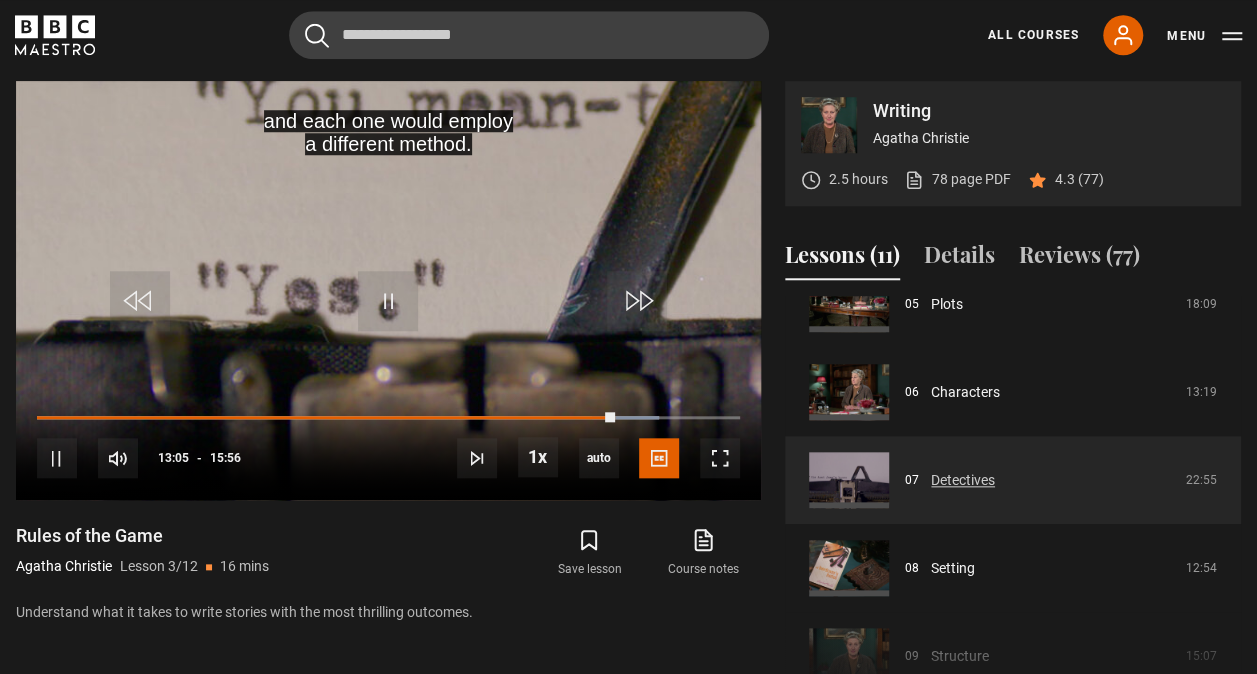 scroll, scrollTop: 712, scrollLeft: 0, axis: vertical 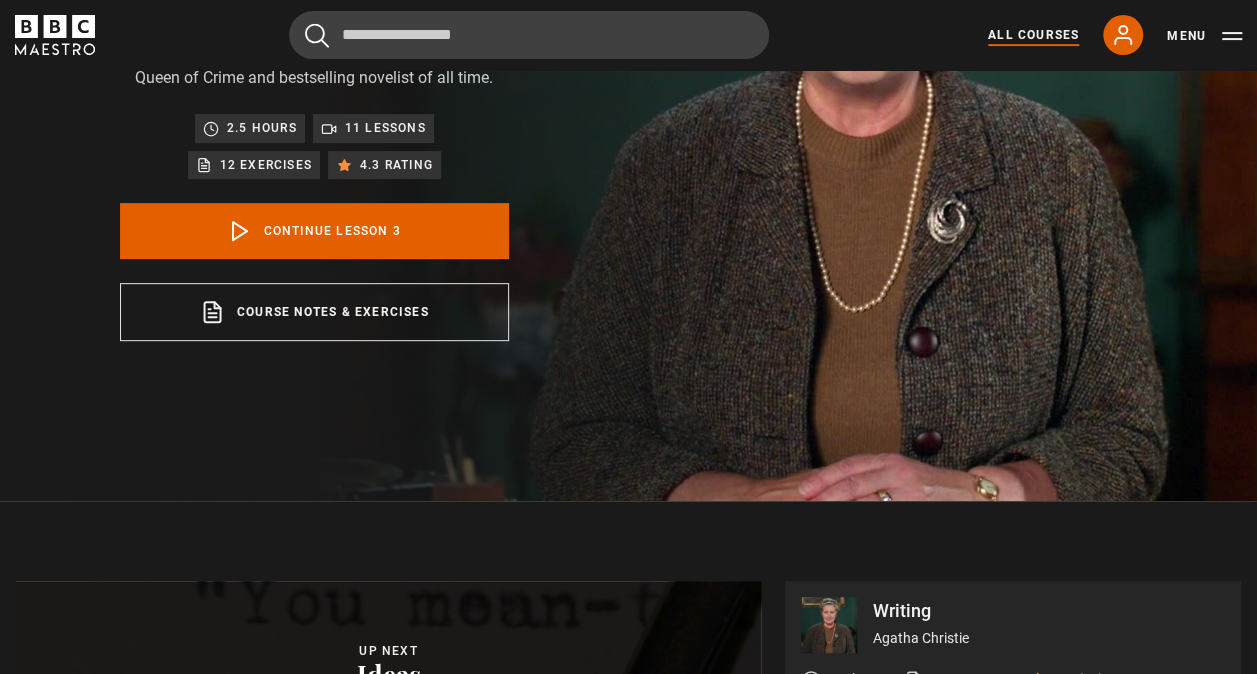 click on "All Courses" at bounding box center (1033, 35) 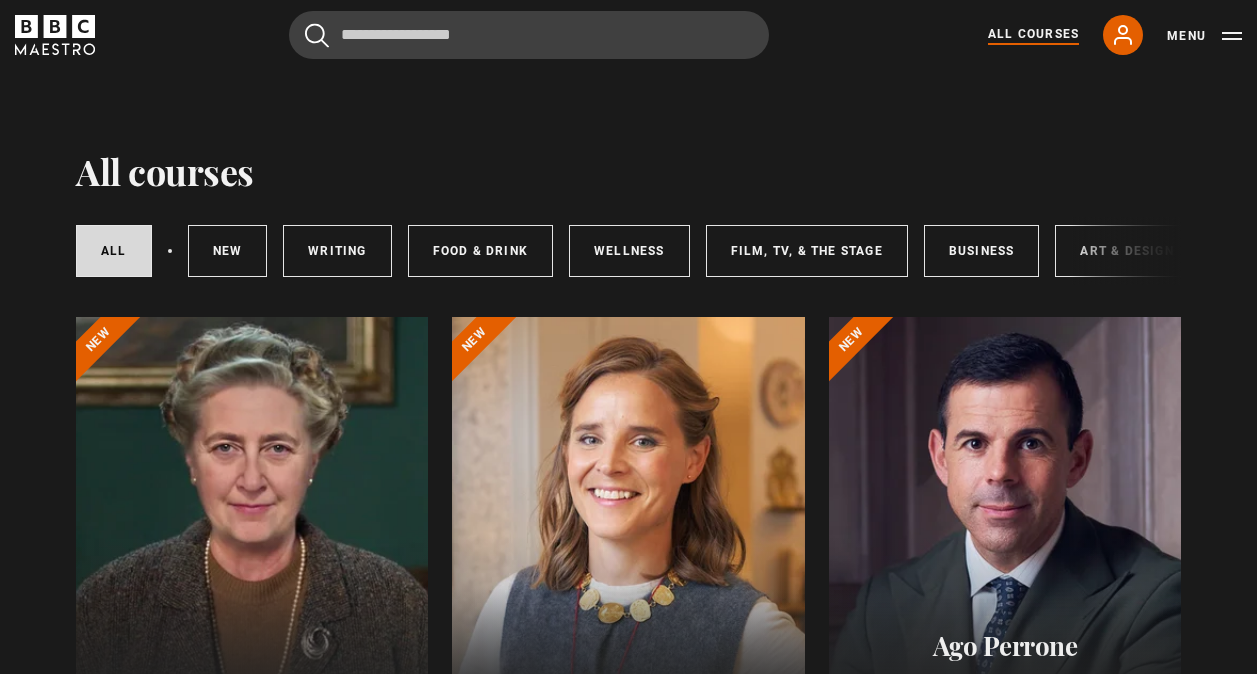 scroll, scrollTop: 0, scrollLeft: 0, axis: both 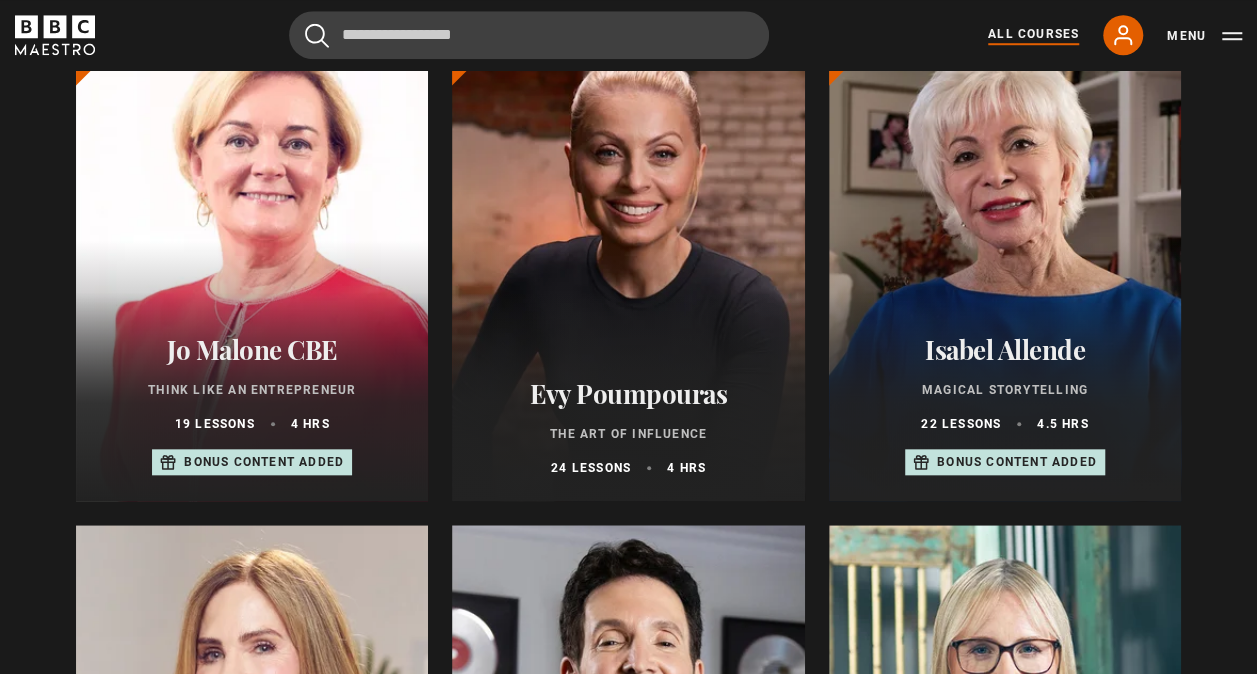 click on "Isabel Allende" at bounding box center [1005, 349] 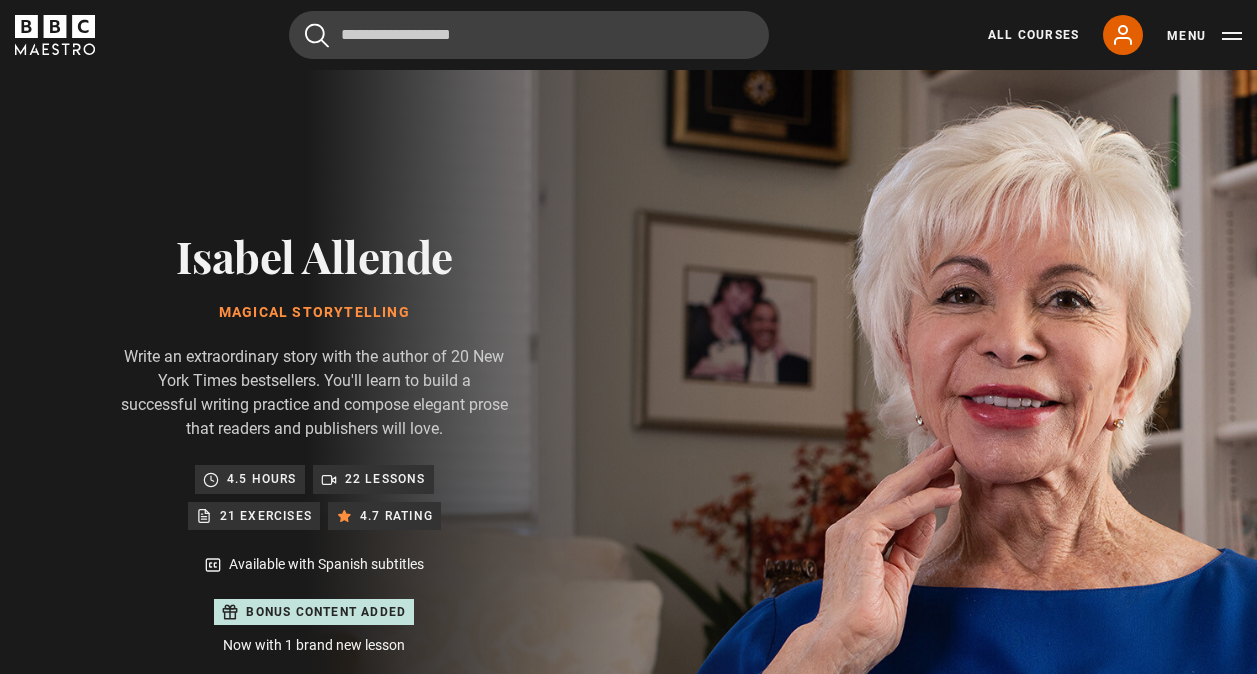 scroll, scrollTop: 0, scrollLeft: 0, axis: both 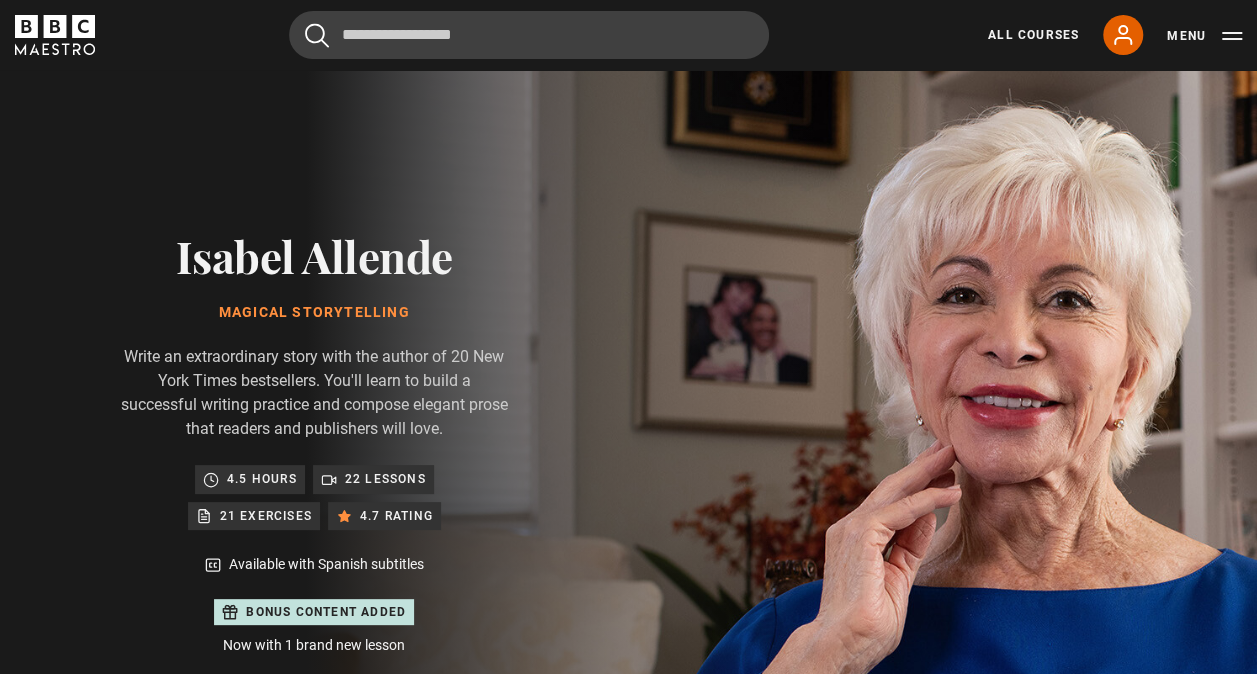 drag, startPoint x: 465, startPoint y: 259, endPoint x: 159, endPoint y: 240, distance: 306.5893 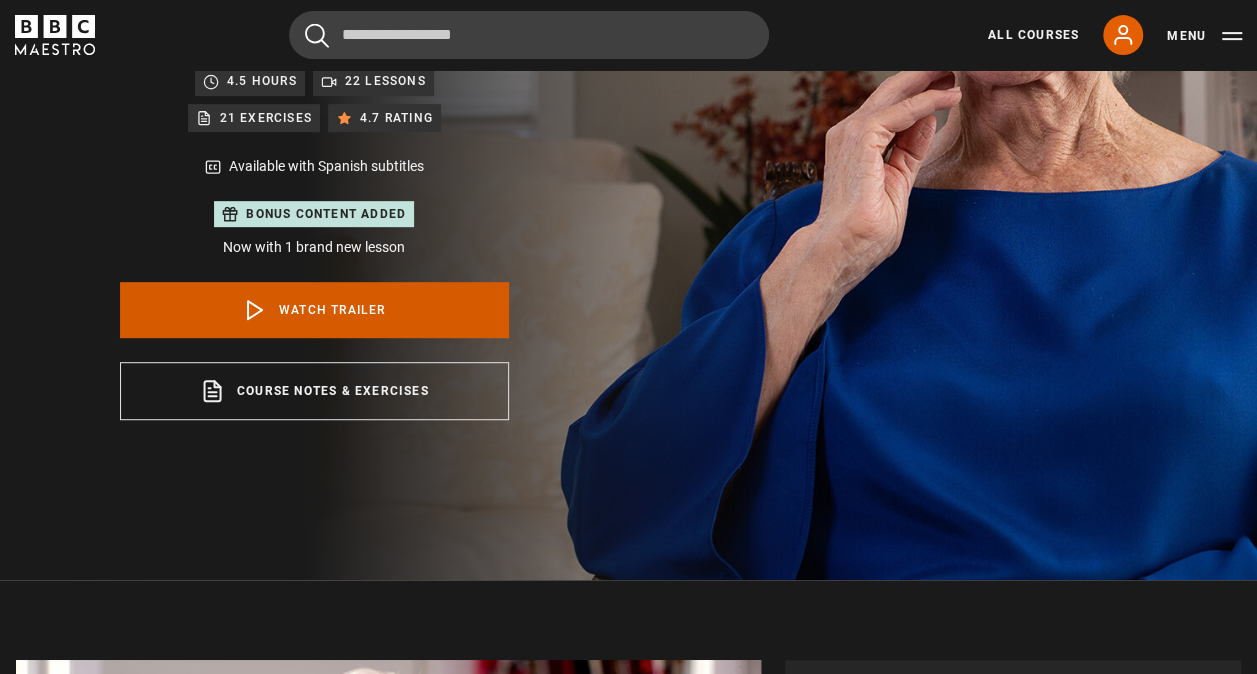 scroll, scrollTop: 400, scrollLeft: 0, axis: vertical 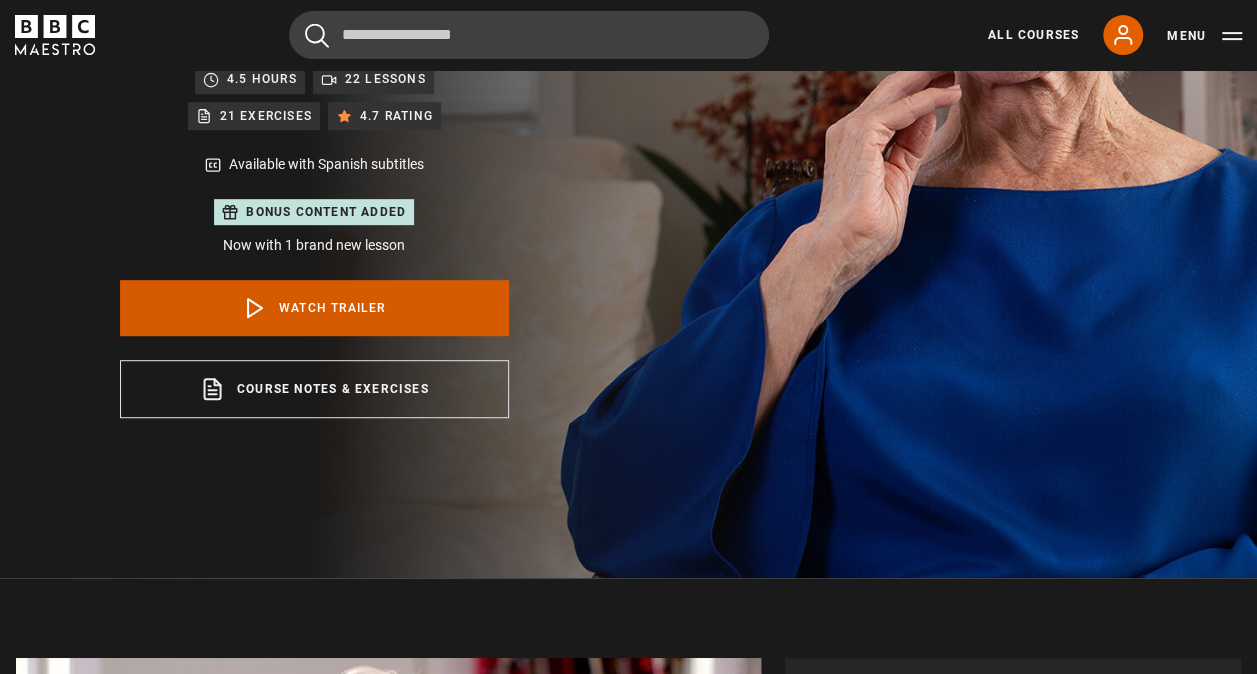 click on "Watch Trailer" at bounding box center (314, 308) 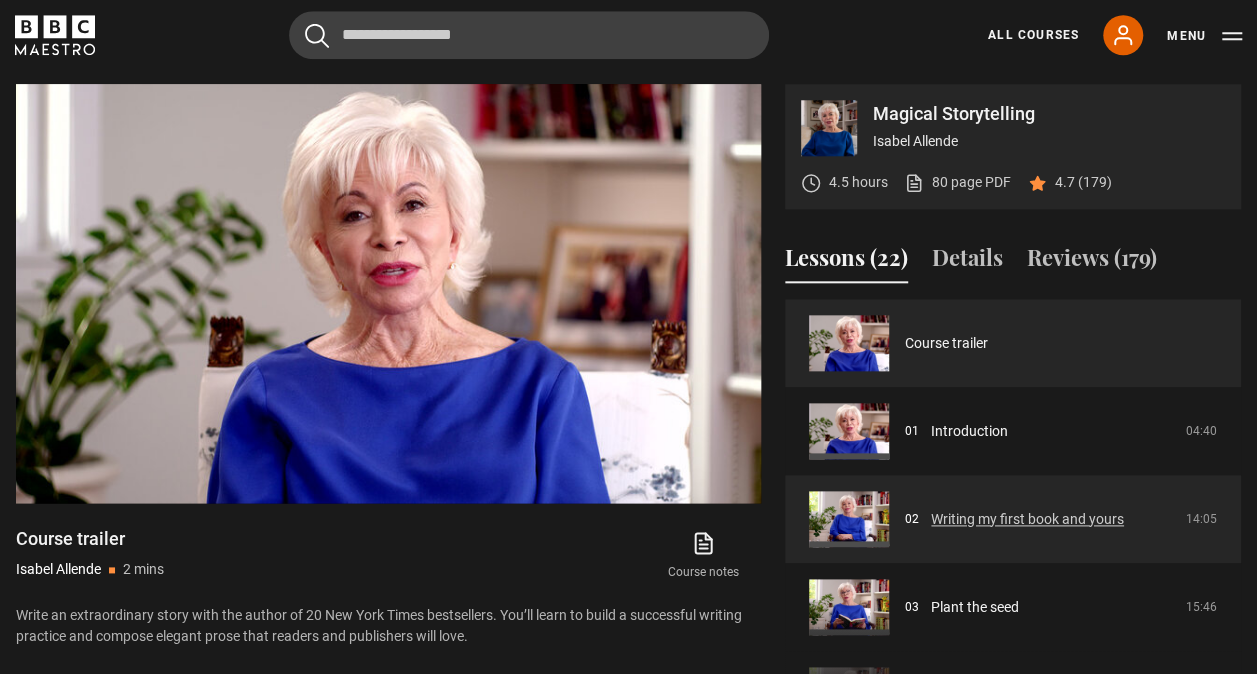 scroll, scrollTop: 877, scrollLeft: 0, axis: vertical 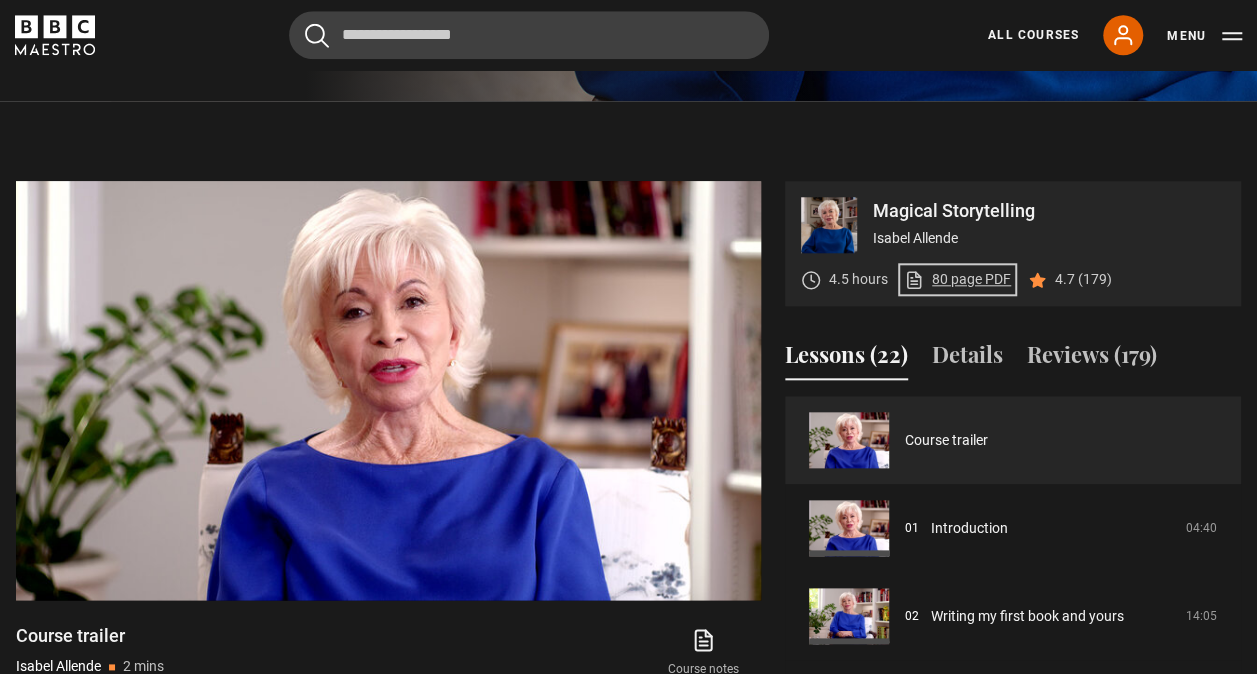 click on "80 page PDF
(opens in new tab)" at bounding box center (957, 279) 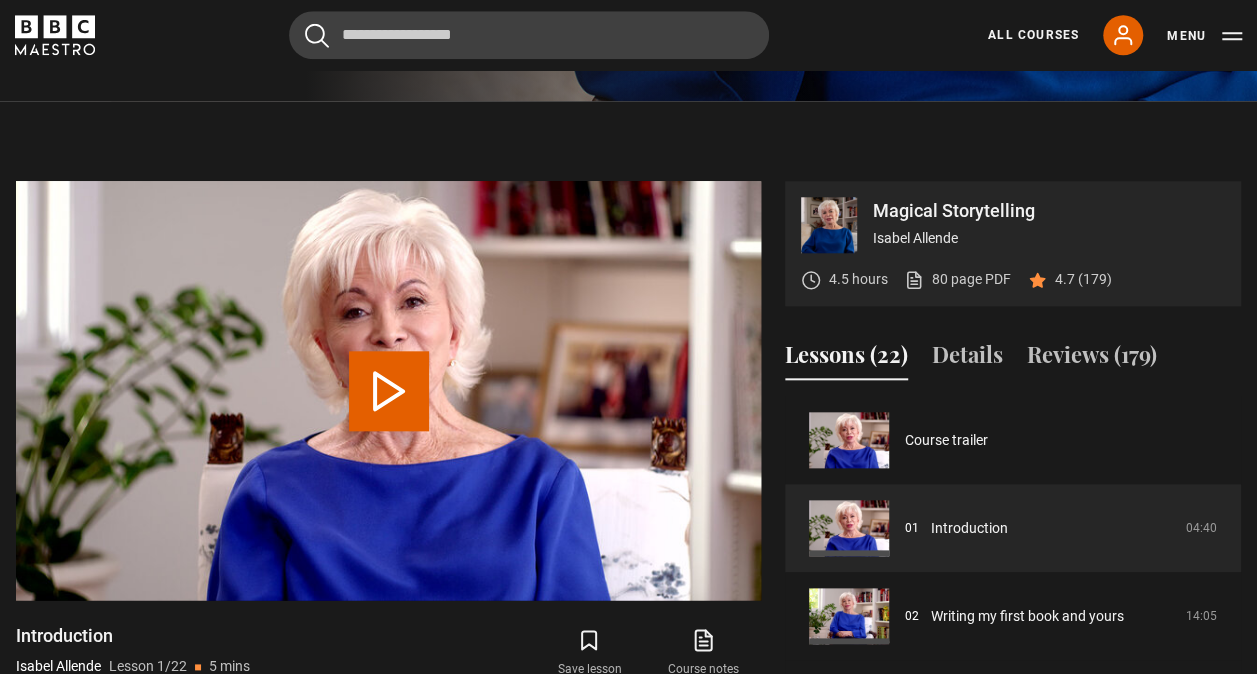 scroll, scrollTop: 977, scrollLeft: 0, axis: vertical 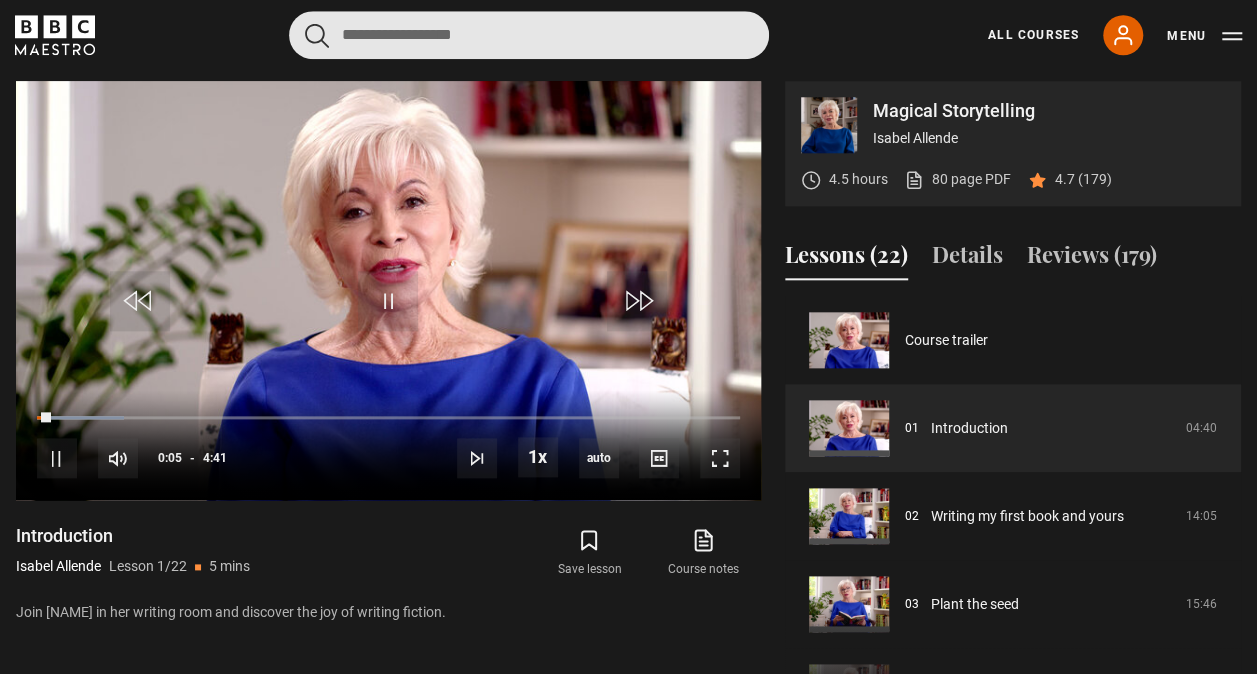 click at bounding box center [529, 35] 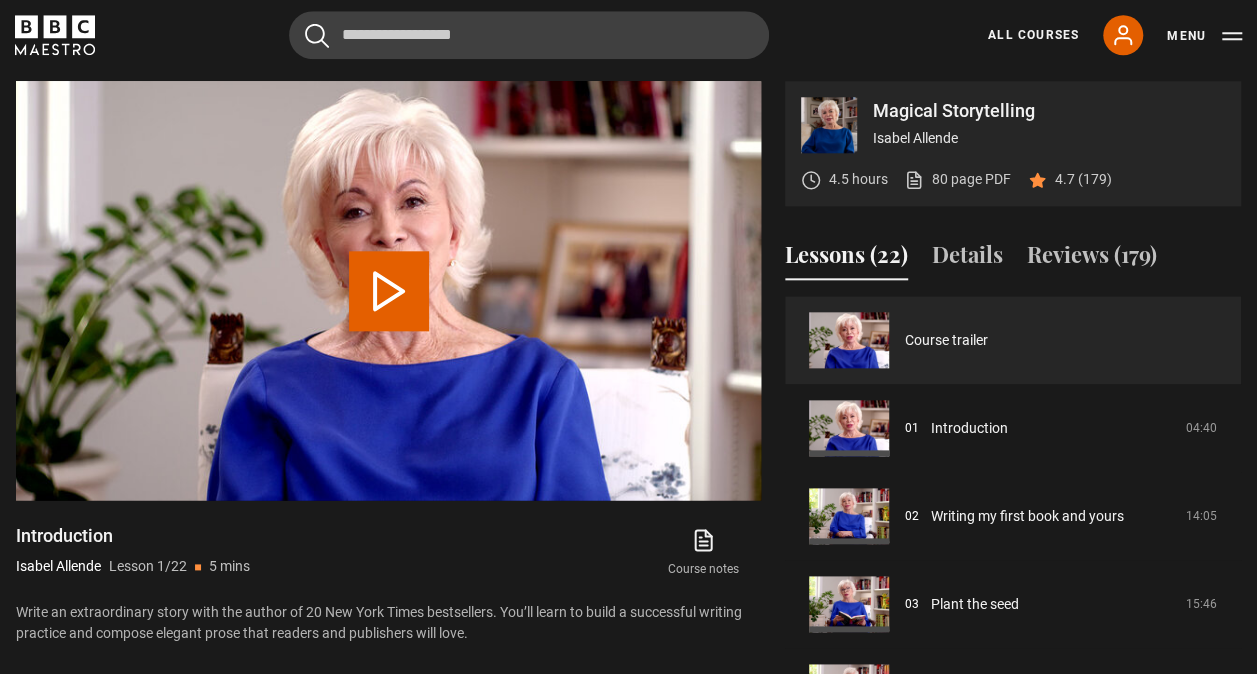 scroll, scrollTop: 877, scrollLeft: 0, axis: vertical 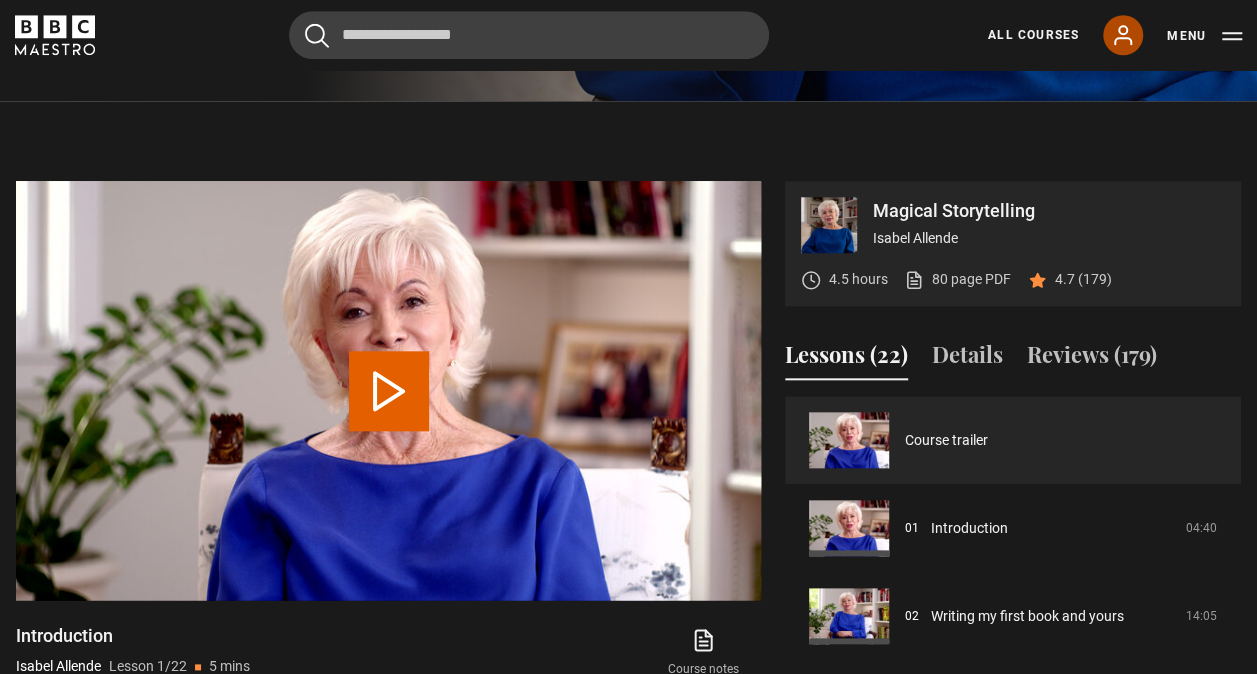 click on "My Account" at bounding box center [1123, 35] 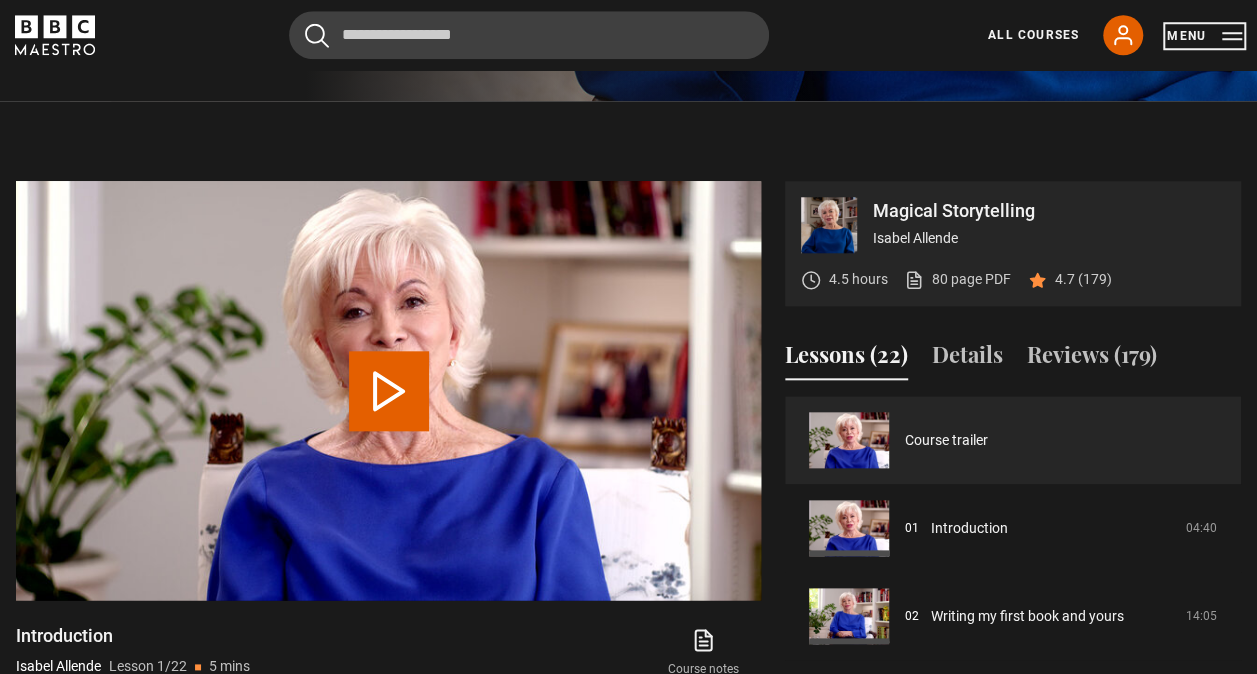 click on "Menu" at bounding box center [1204, 36] 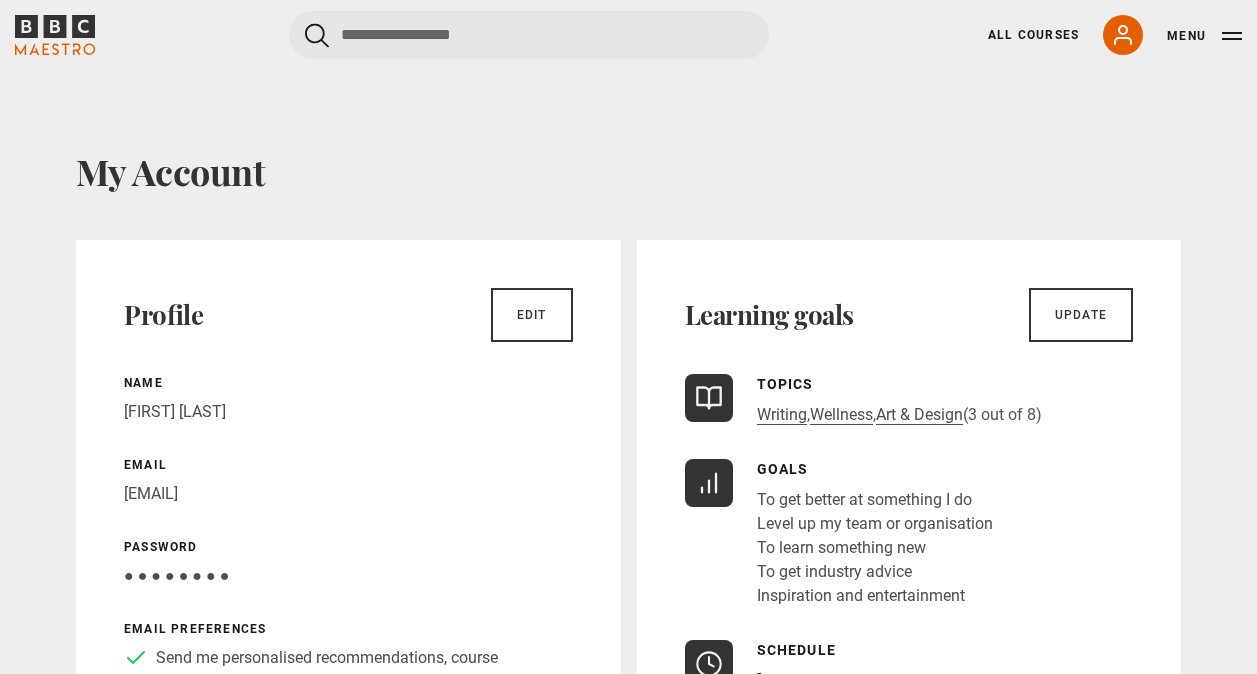 scroll, scrollTop: 0, scrollLeft: 0, axis: both 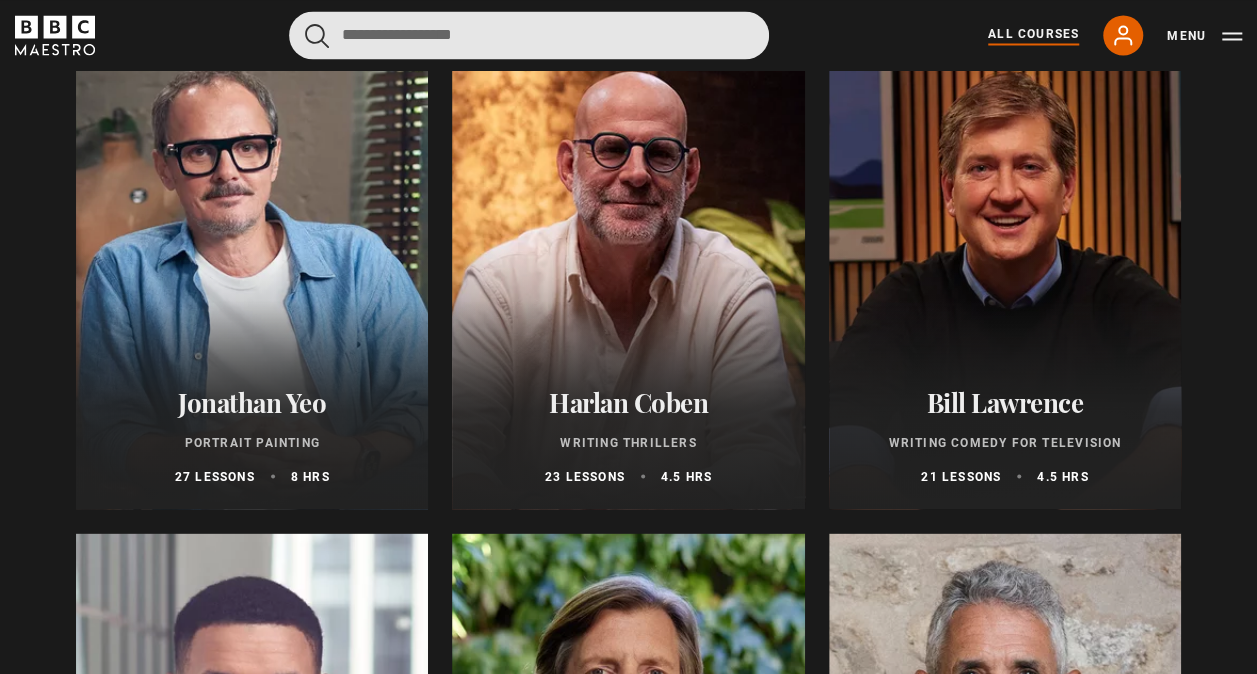 click at bounding box center [529, 35] 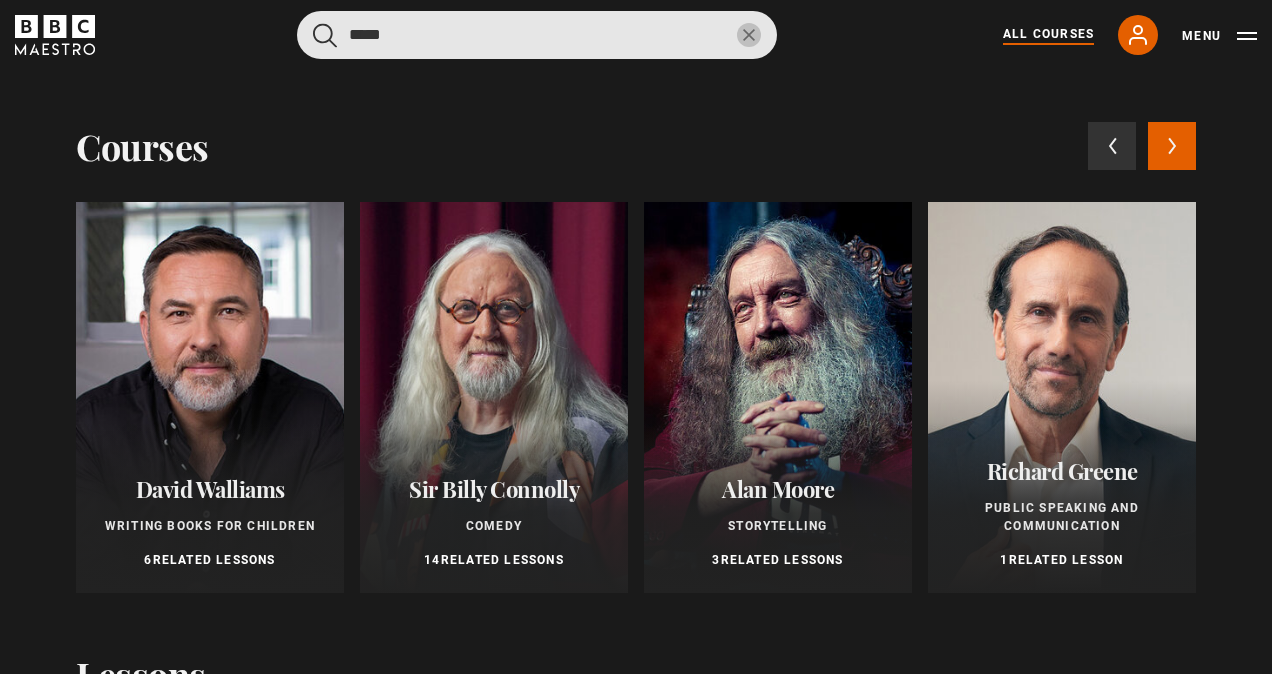 type on "*****" 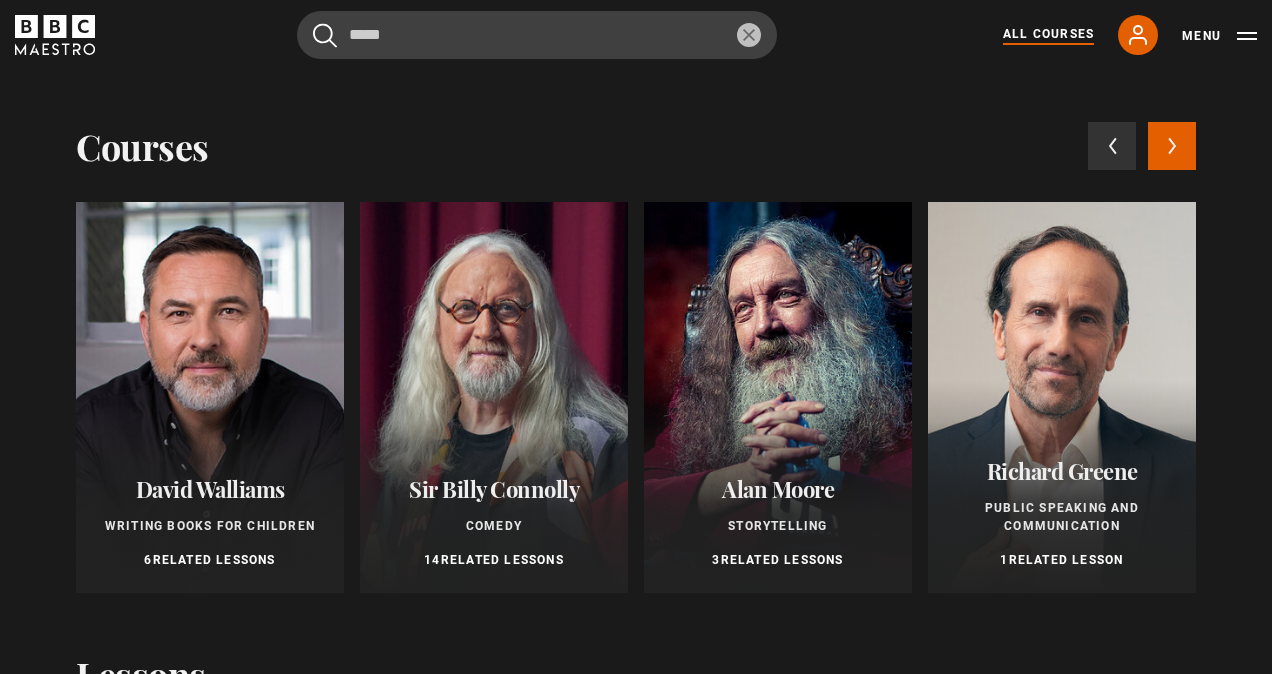 click on "Alan Moore Storytelling 3  Related Lessons" at bounding box center (778, 523) 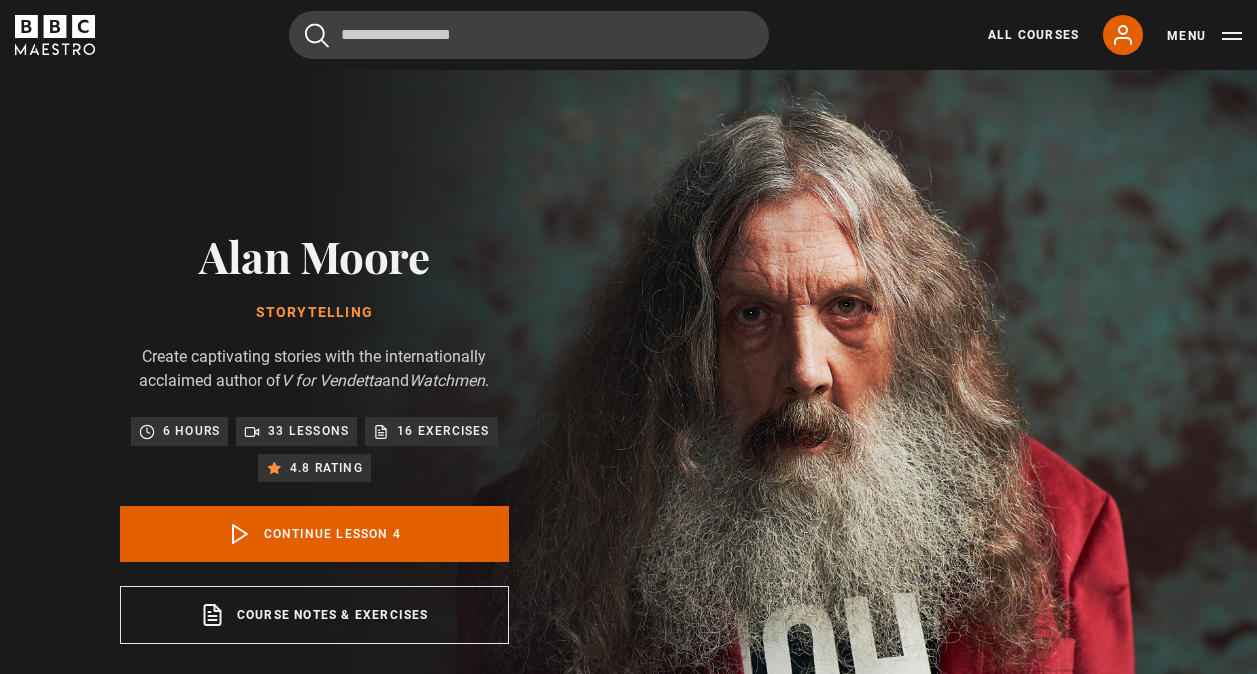 scroll, scrollTop: 803, scrollLeft: 0, axis: vertical 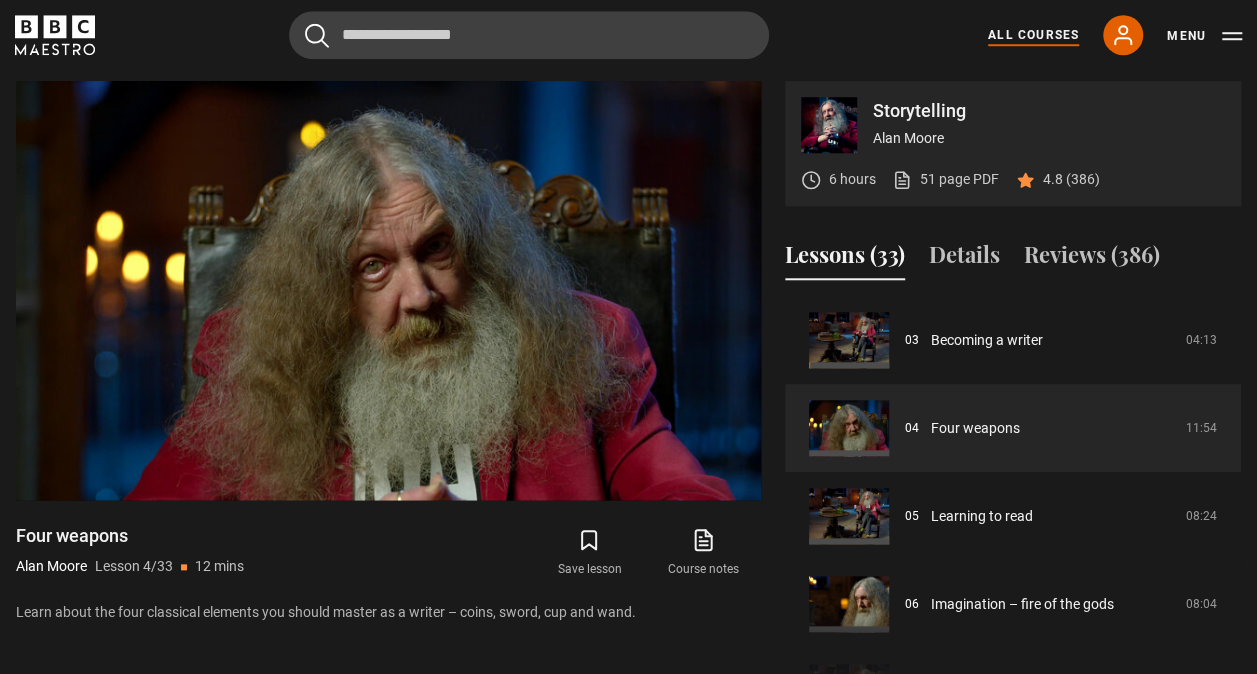 drag, startPoint x: 0, startPoint y: 0, endPoint x: 1016, endPoint y: 38, distance: 1016.7104 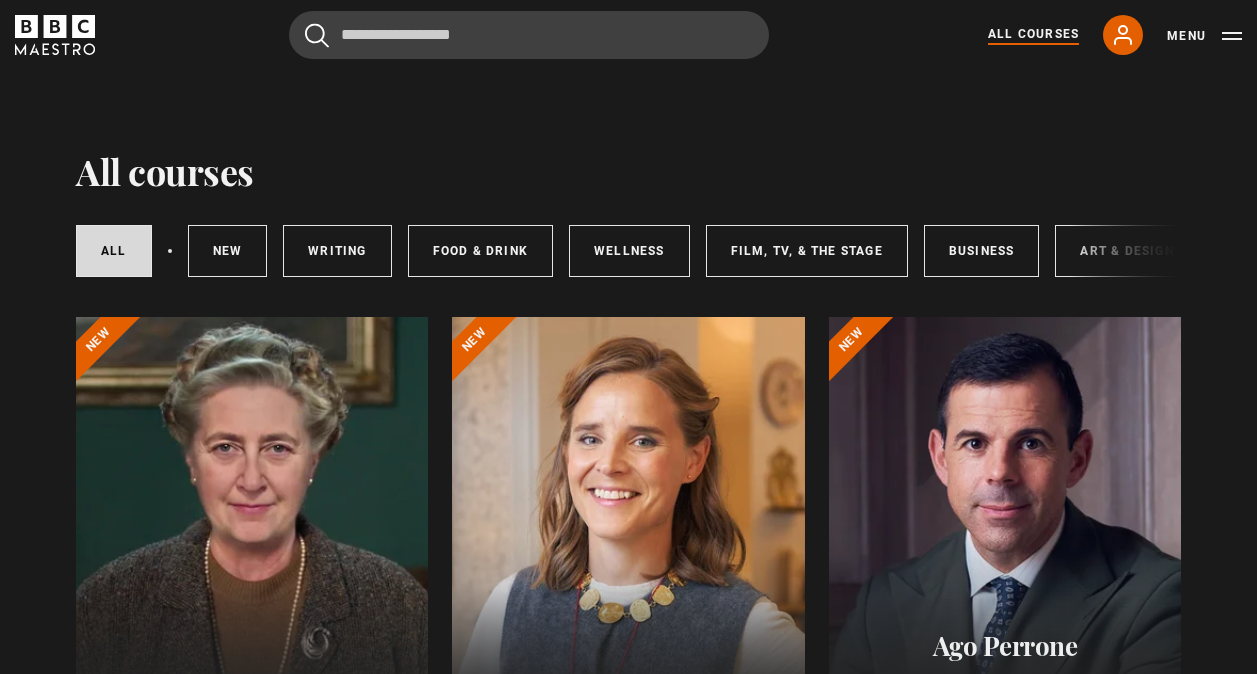 scroll, scrollTop: 0, scrollLeft: 0, axis: both 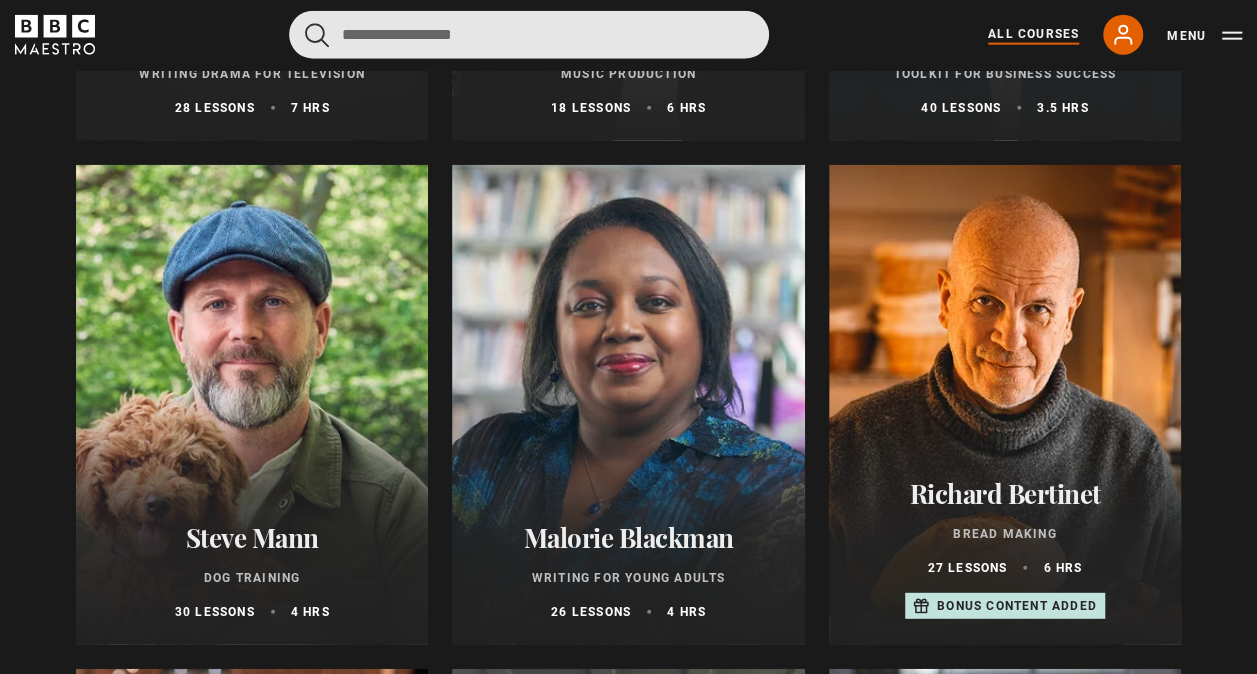 click at bounding box center (529, 35) 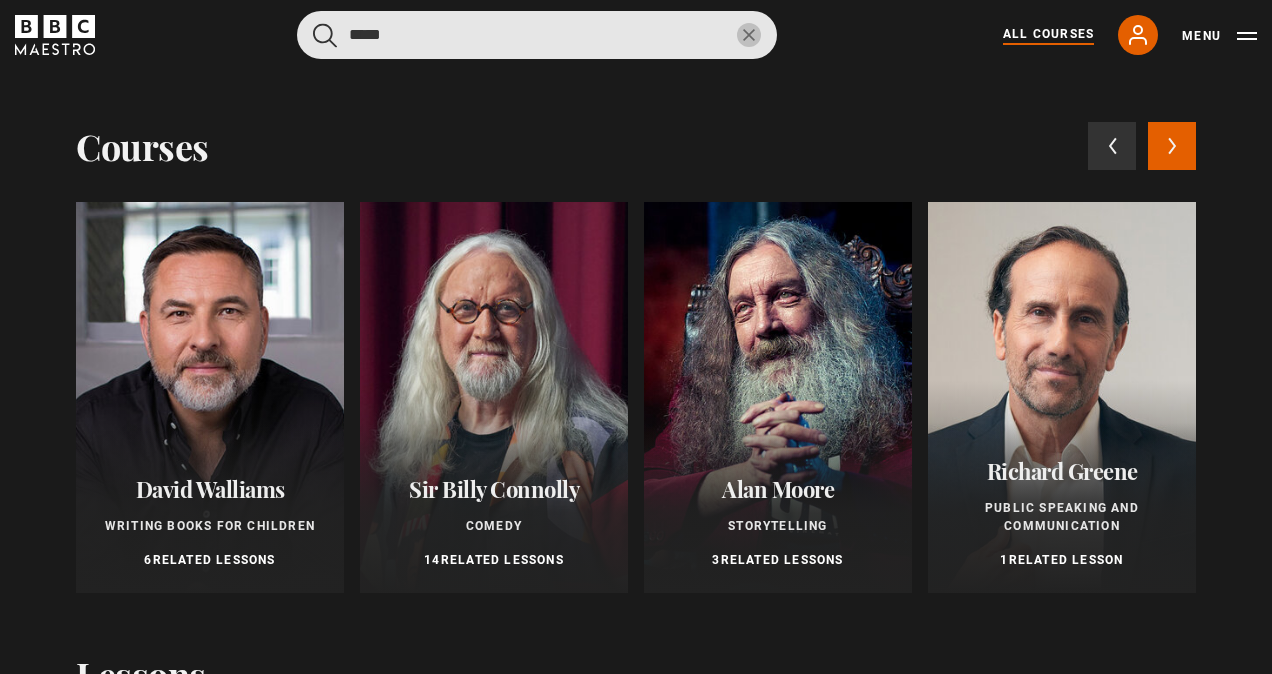 type on "*****" 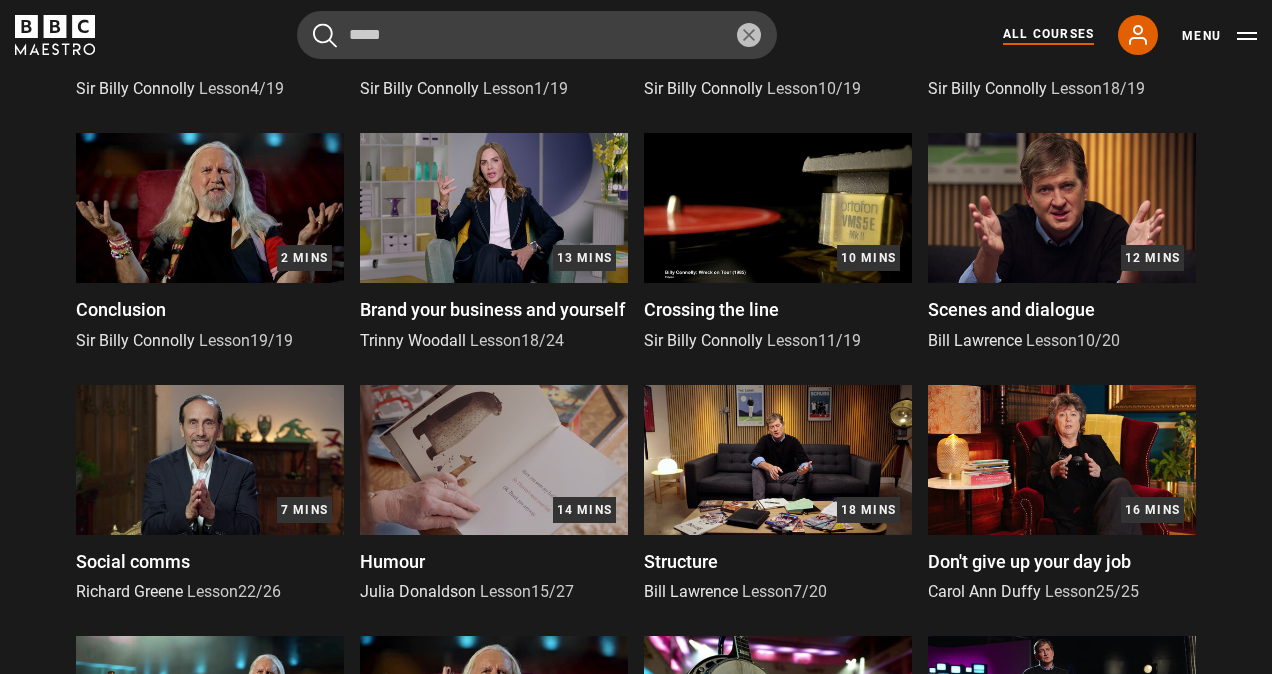 scroll, scrollTop: 933, scrollLeft: 0, axis: vertical 